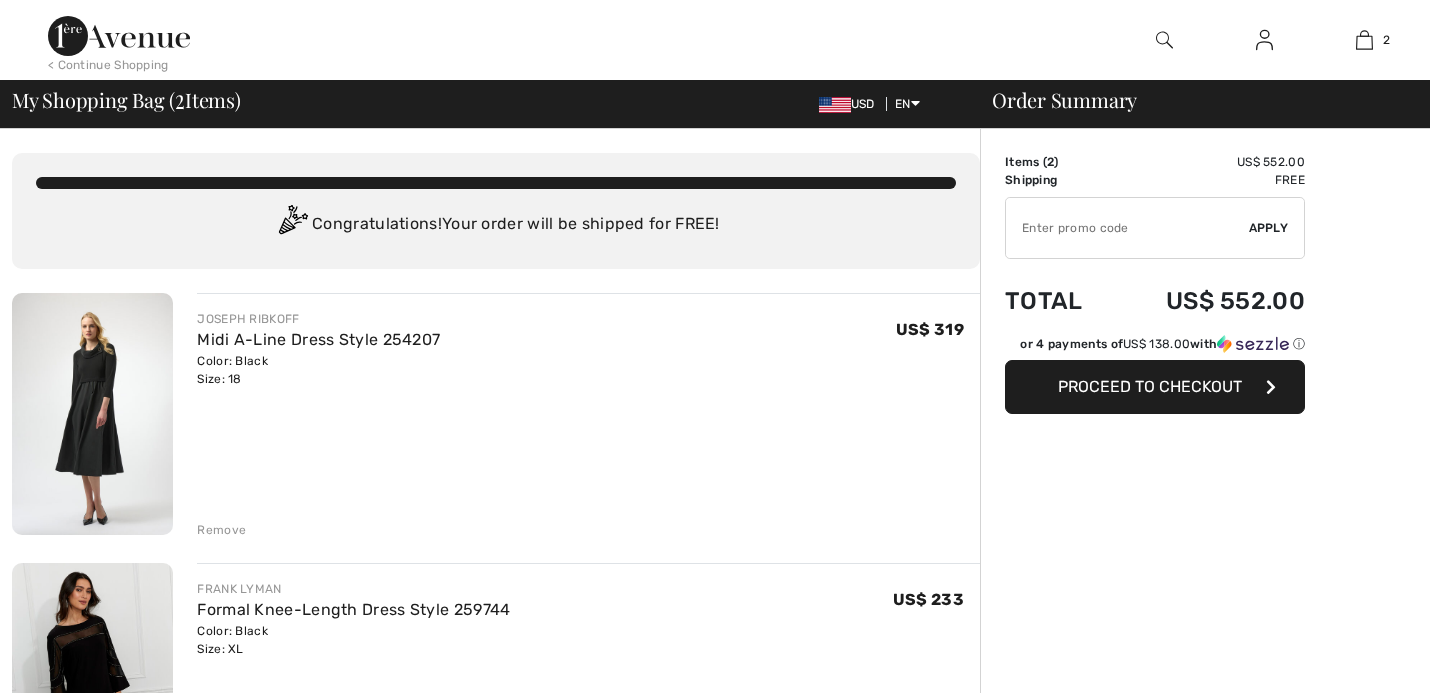 scroll, scrollTop: 61, scrollLeft: 0, axis: vertical 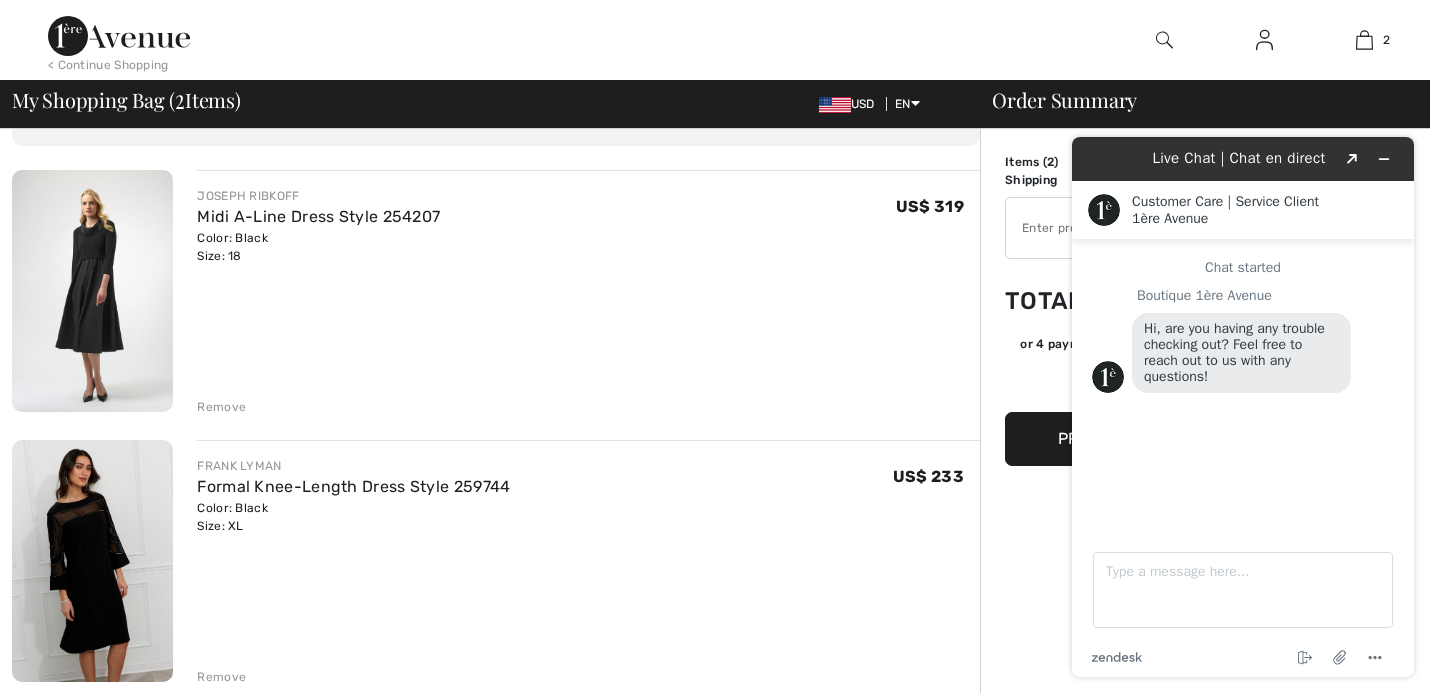 click on "Midi A-Line Dress Style 254207" at bounding box center (318, 217) 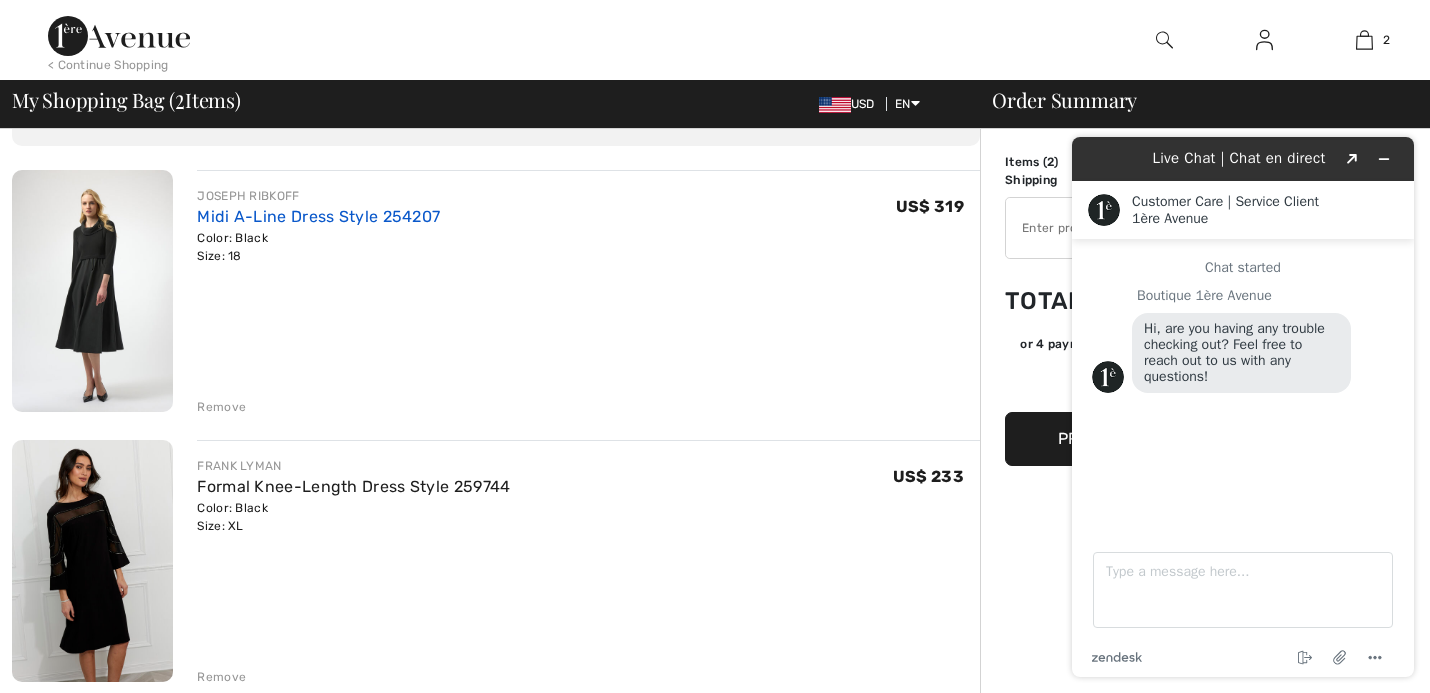 click on "Midi A-Line Dress Style 254207" at bounding box center [318, 216] 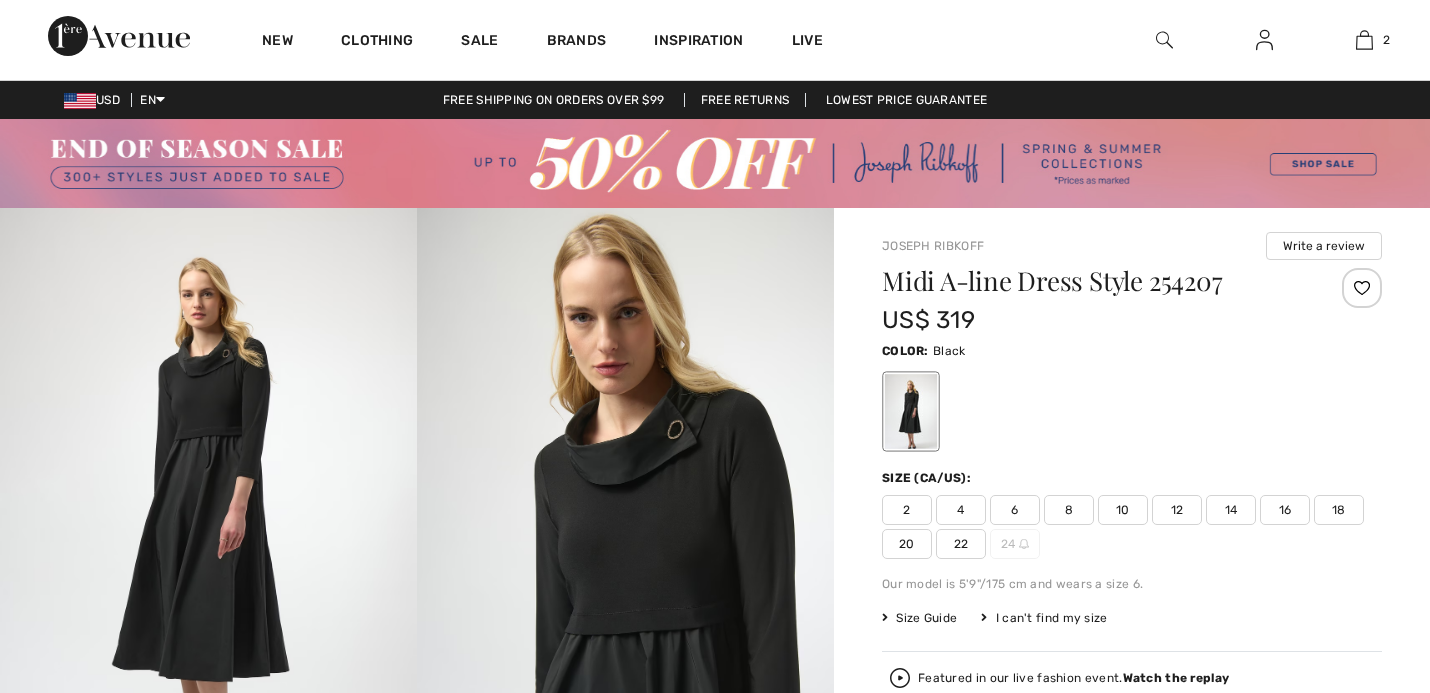 scroll, scrollTop: 0, scrollLeft: 0, axis: both 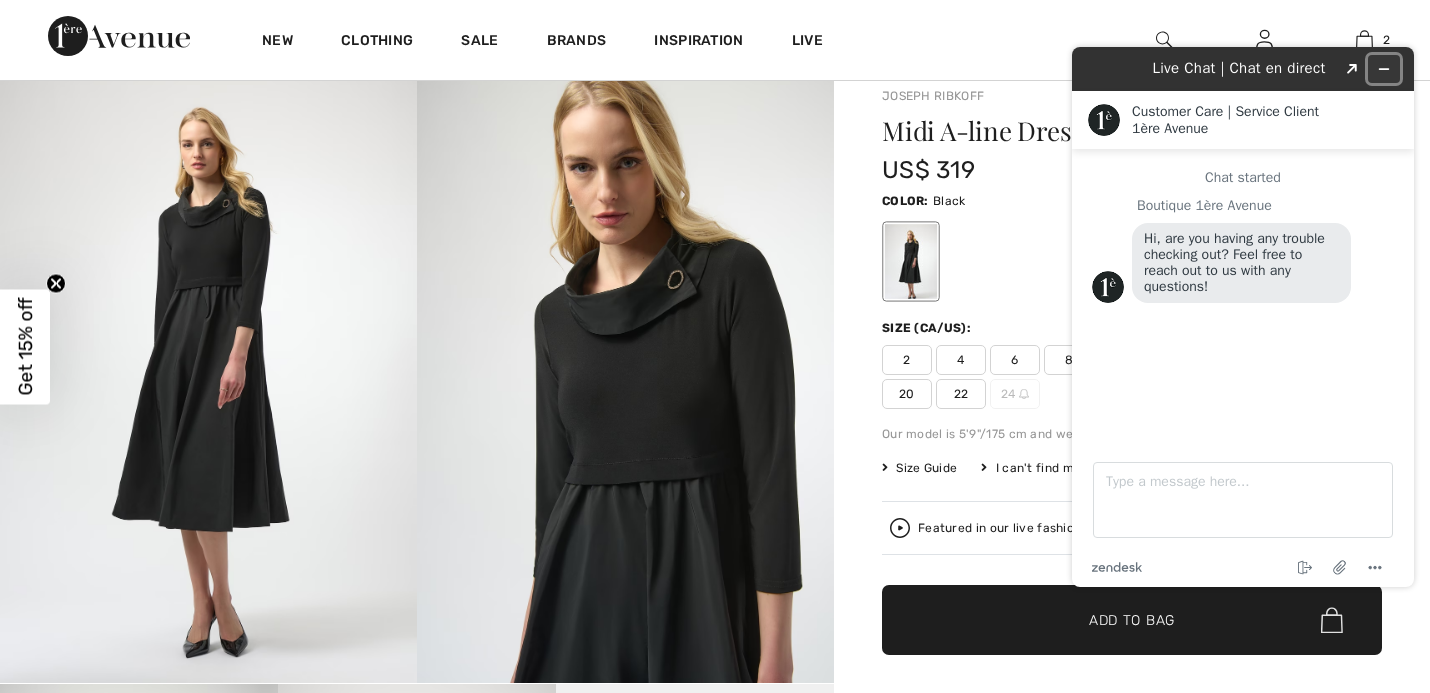 click 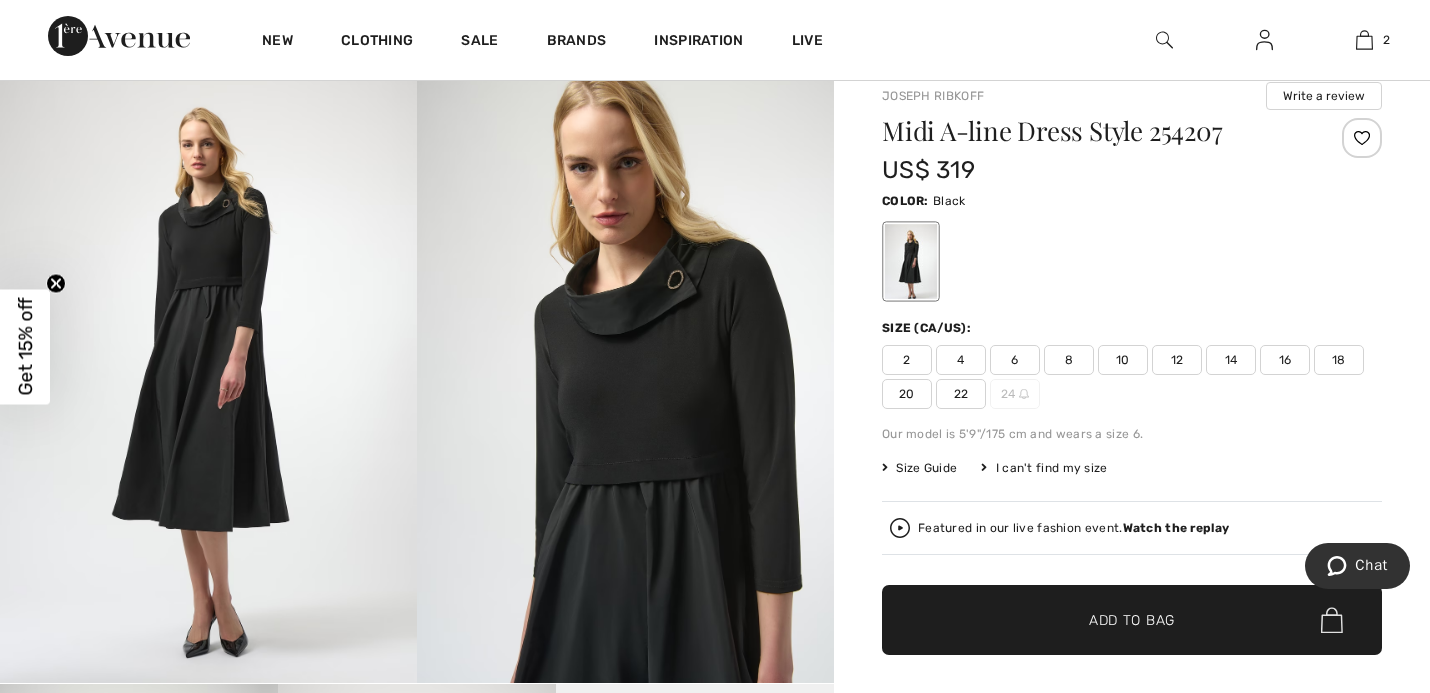 click on "16" at bounding box center [1285, 360] 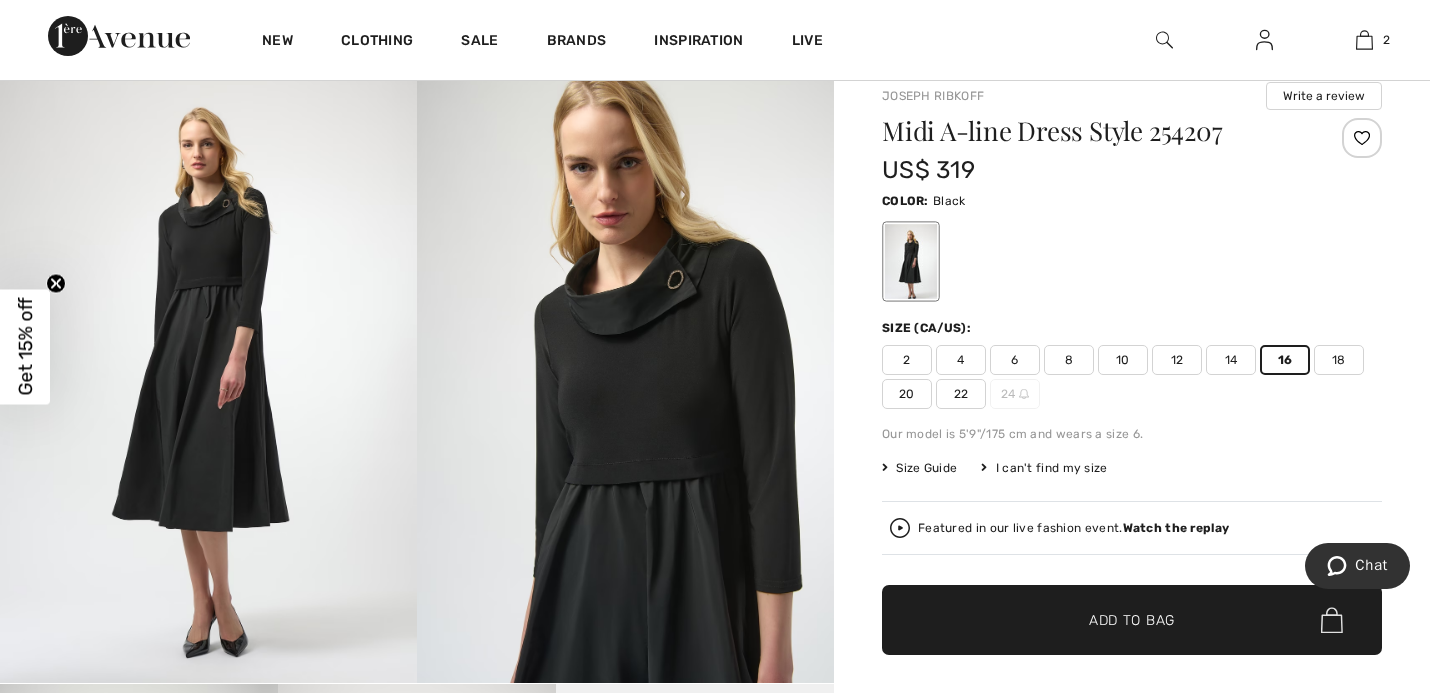 click on "✔ Added to Bag
Add to Bag" at bounding box center (1132, 620) 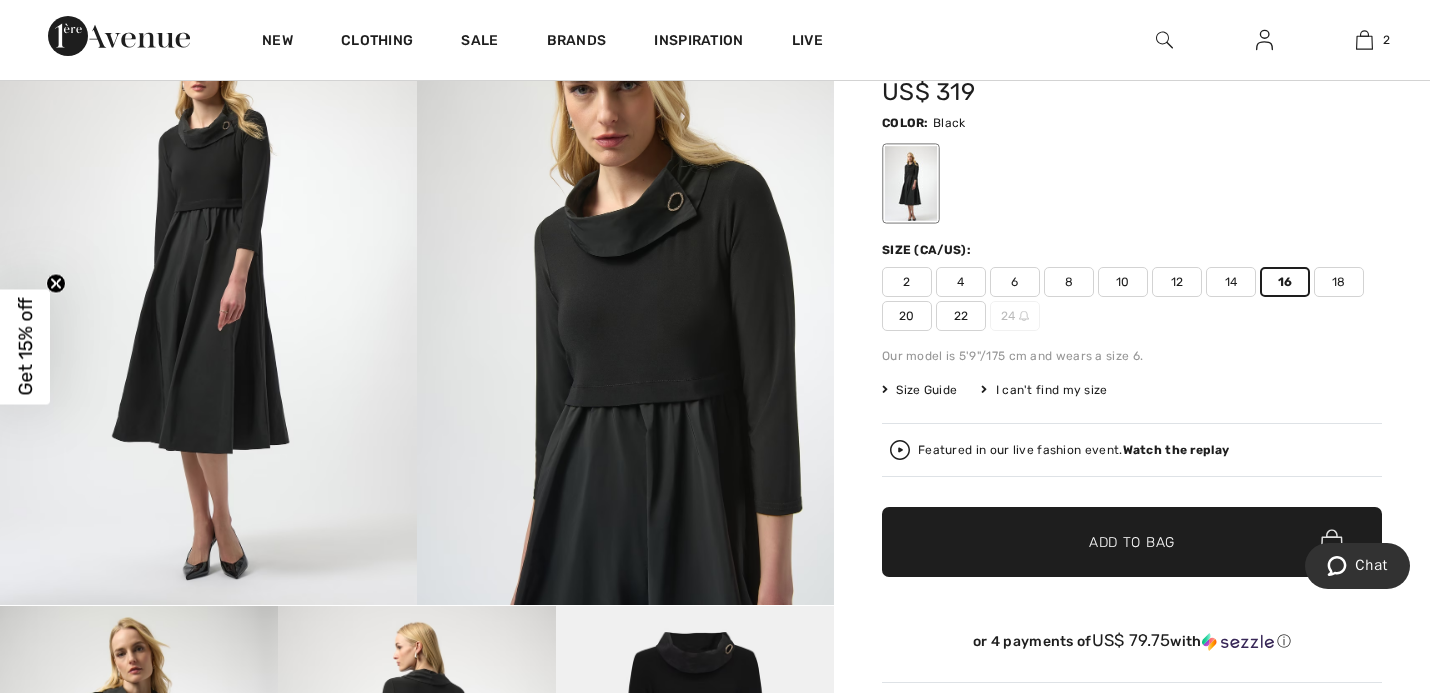 scroll, scrollTop: 237, scrollLeft: 0, axis: vertical 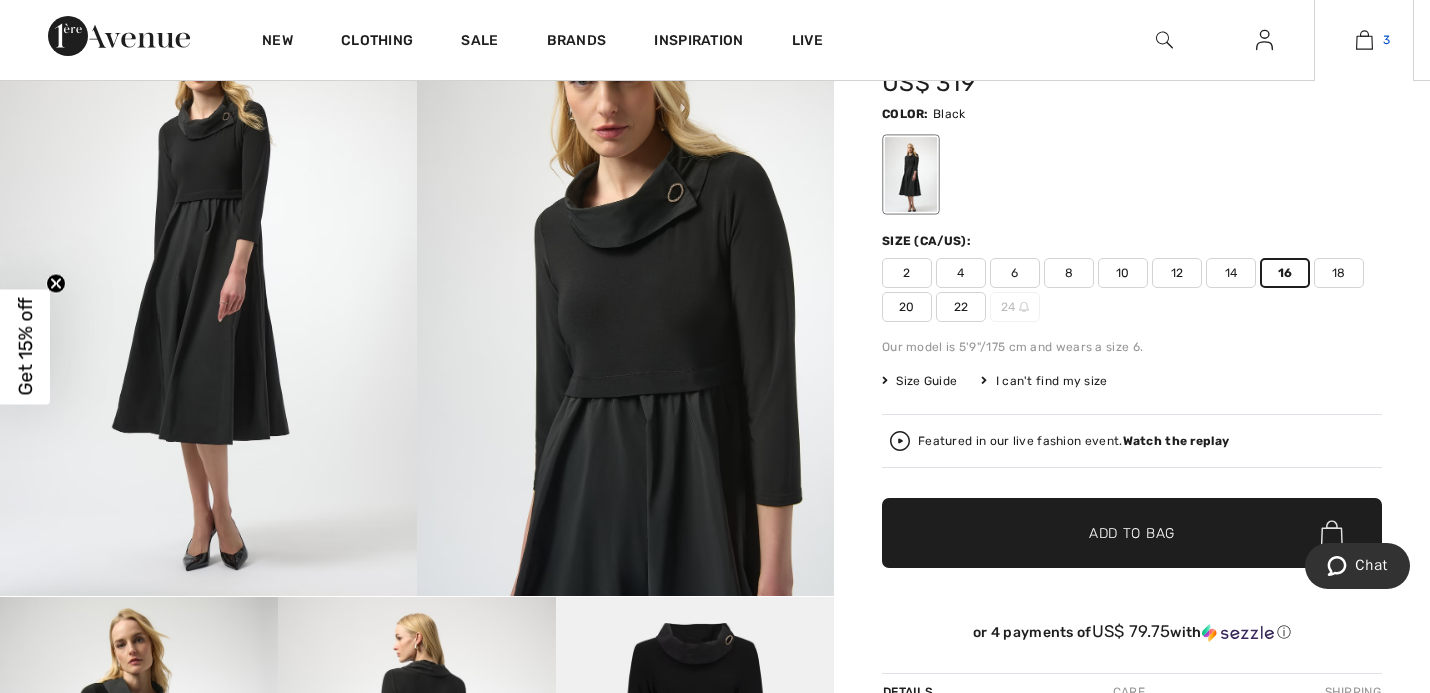 click at bounding box center (1364, 40) 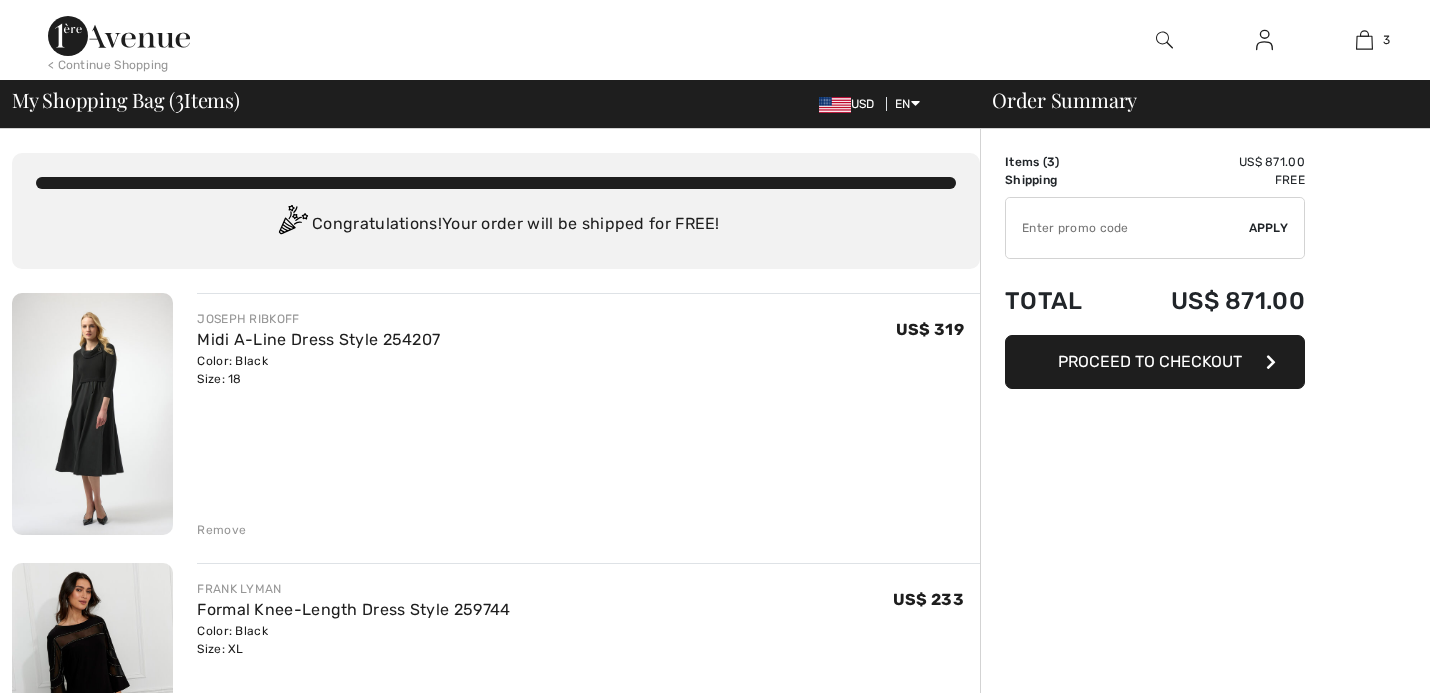 scroll, scrollTop: 0, scrollLeft: 0, axis: both 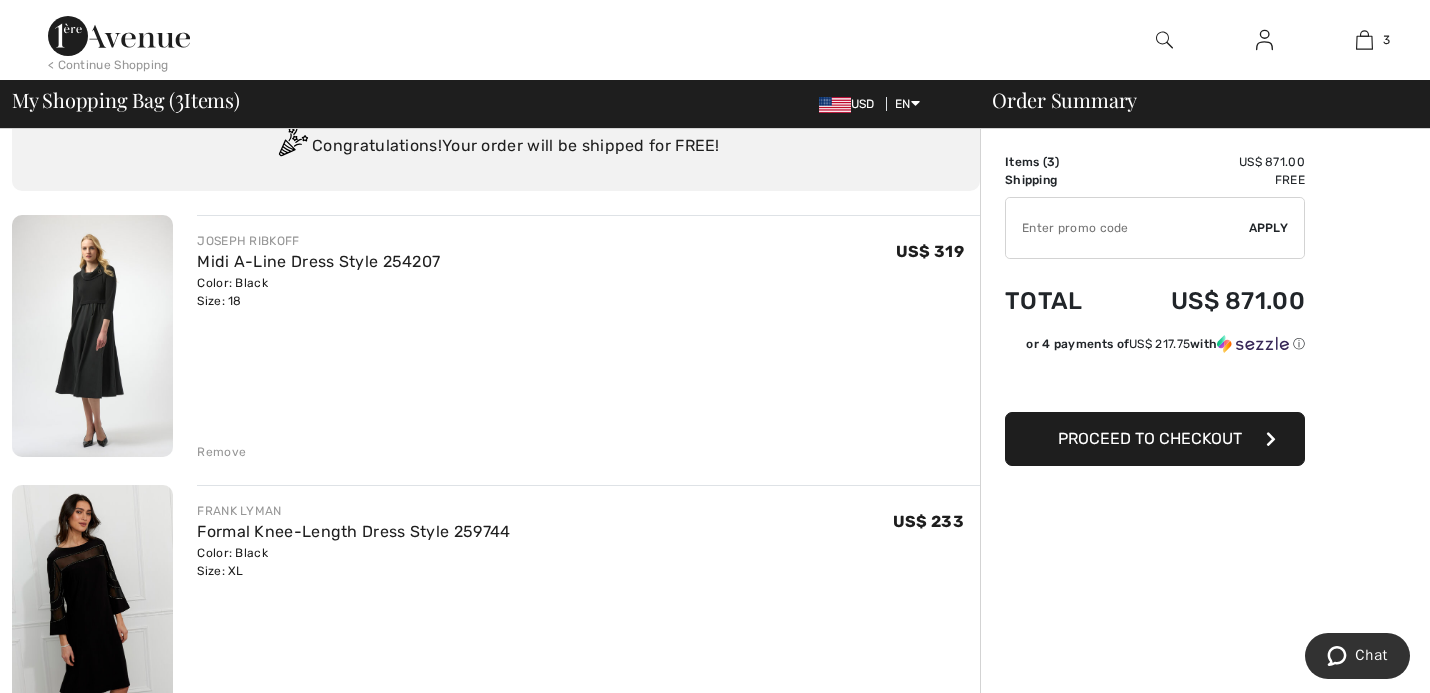 click on "Remove" at bounding box center (221, 452) 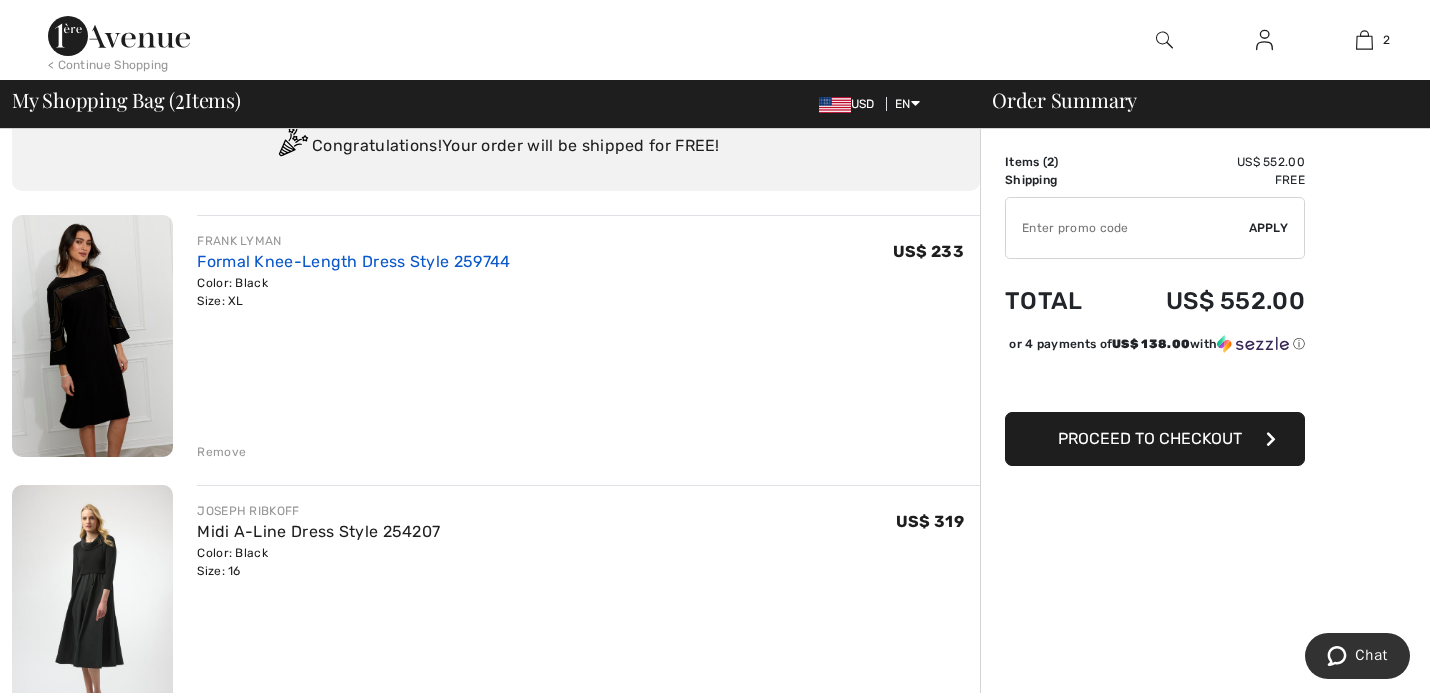 click on "Formal Knee-Length Dress Style 259744" at bounding box center (353, 261) 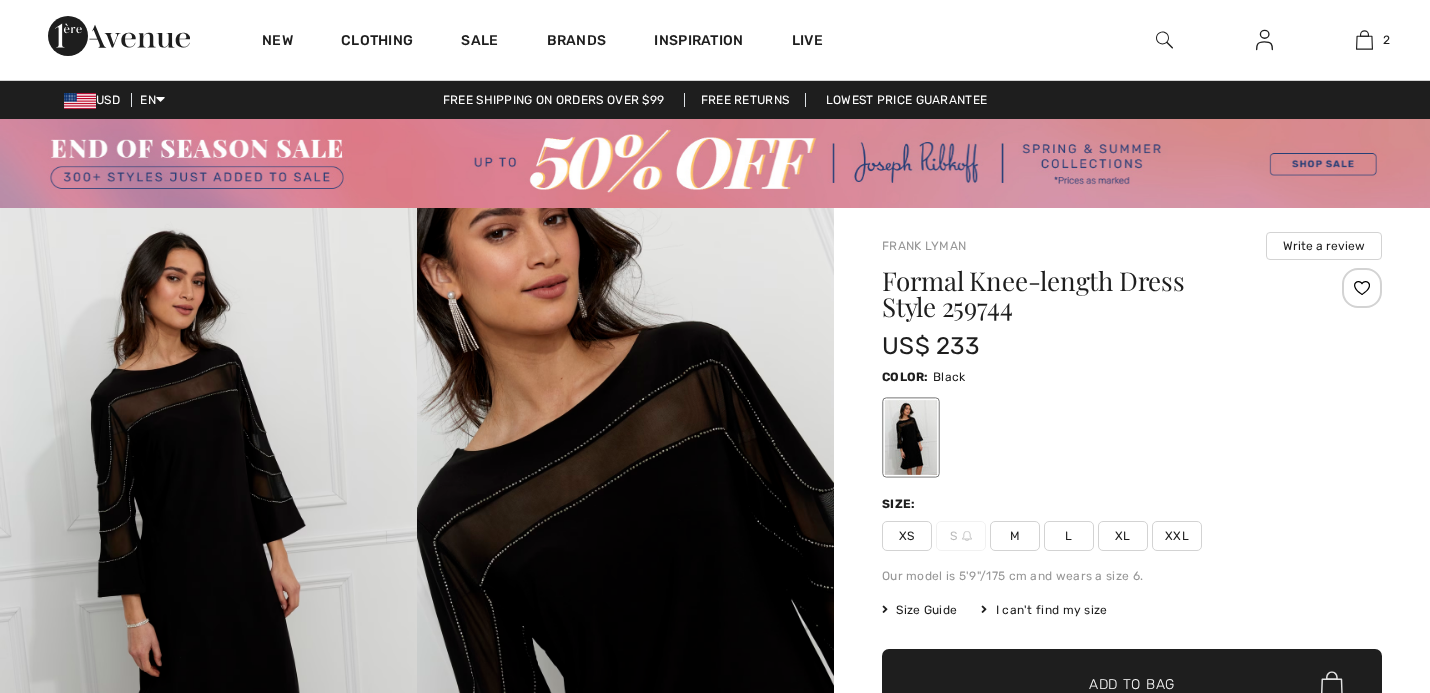 scroll, scrollTop: 0, scrollLeft: 0, axis: both 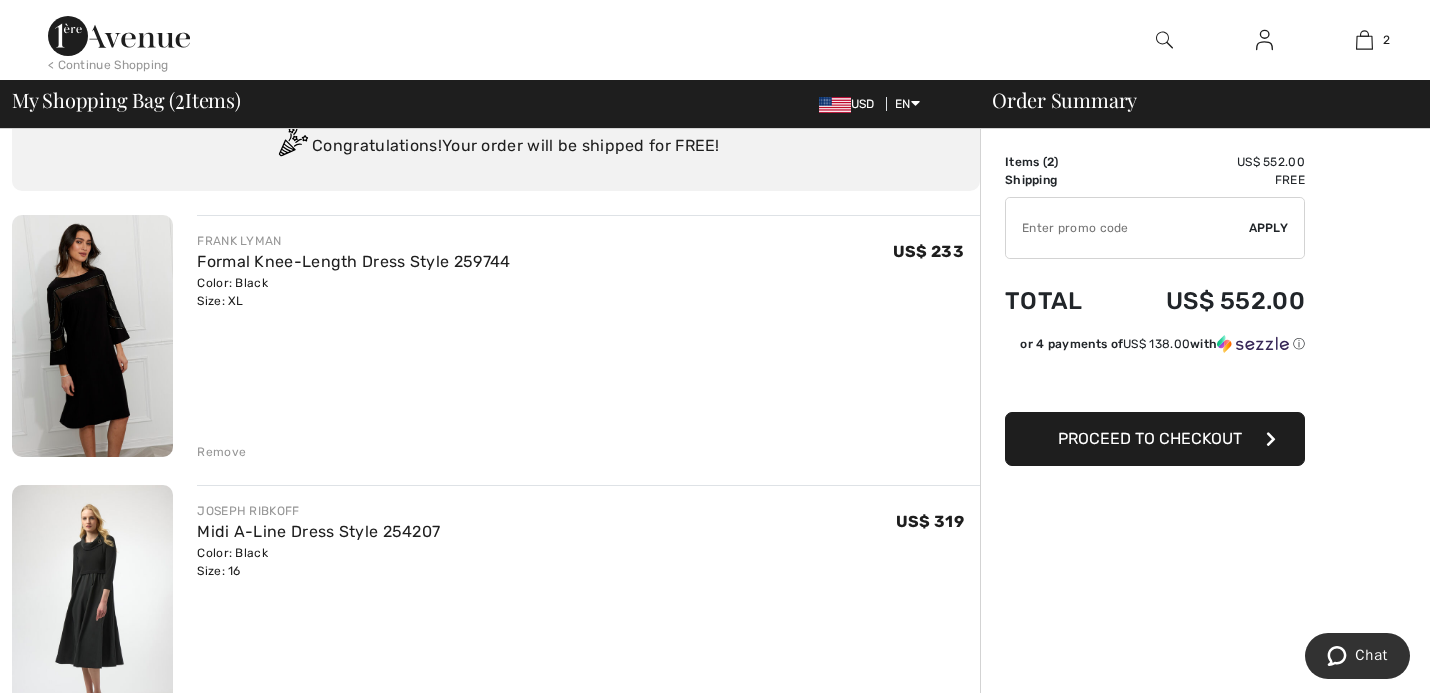 click on "Remove" at bounding box center [221, 452] 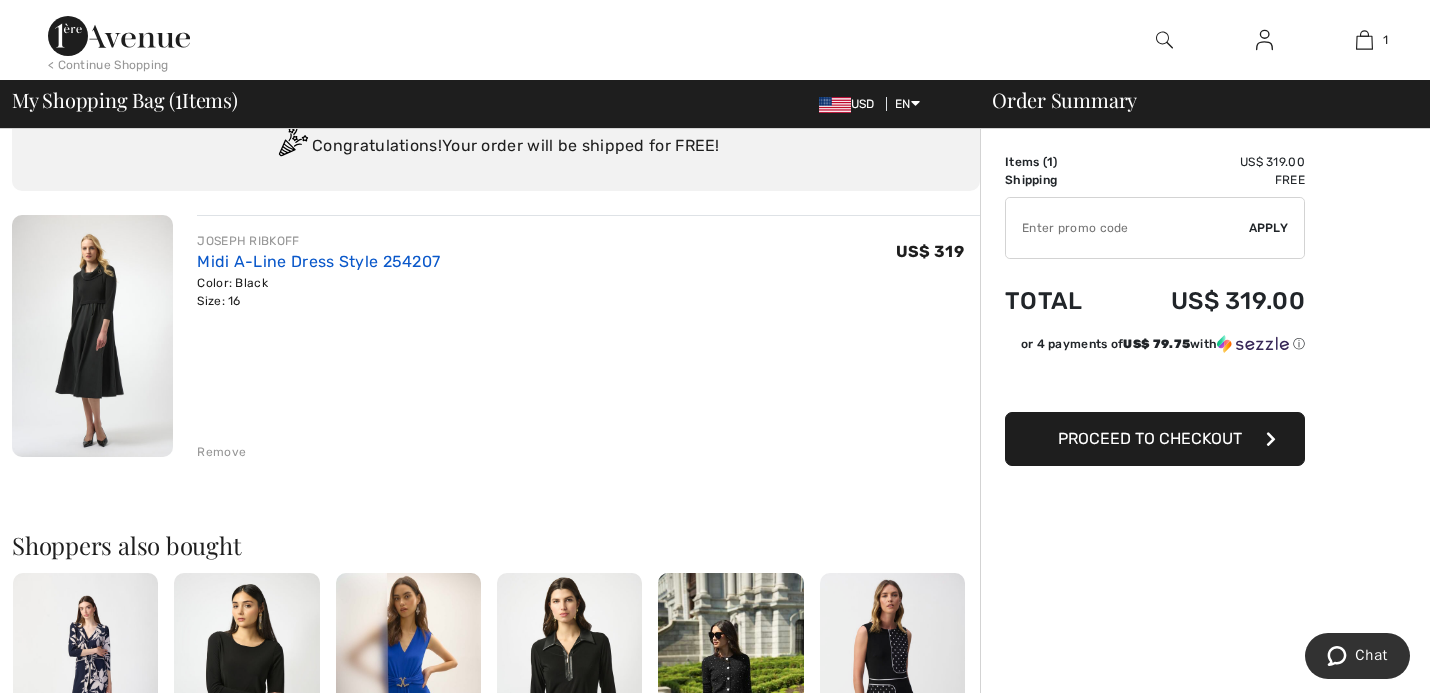 click on "Midi A-Line Dress Style 254207" at bounding box center [318, 261] 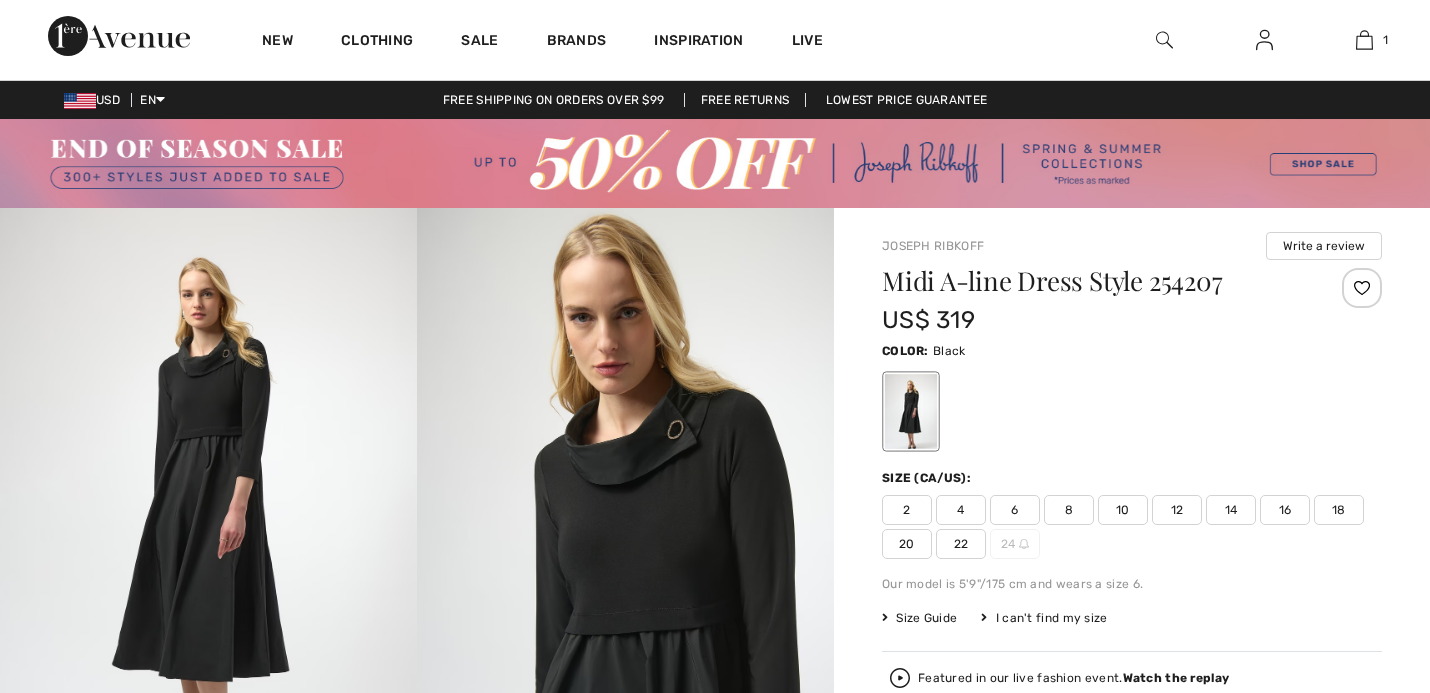 scroll, scrollTop: 0, scrollLeft: 0, axis: both 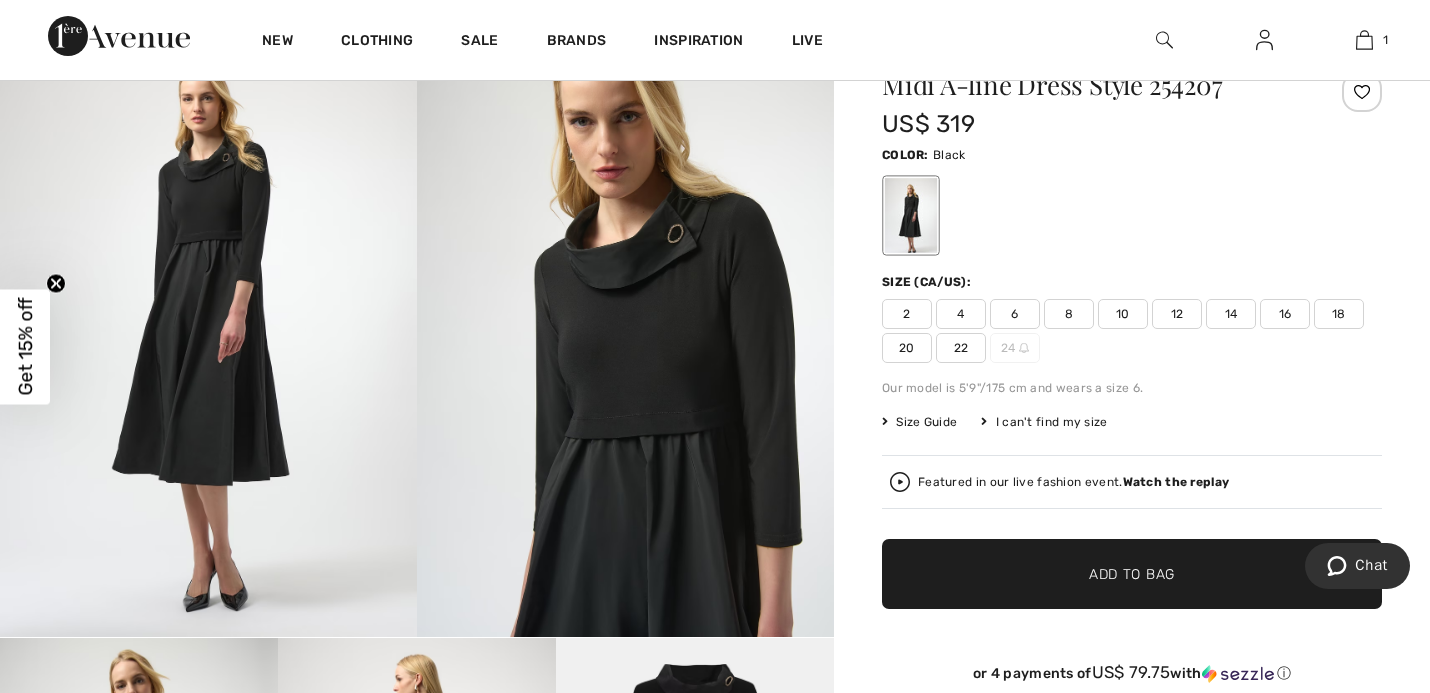 click at bounding box center [208, 324] 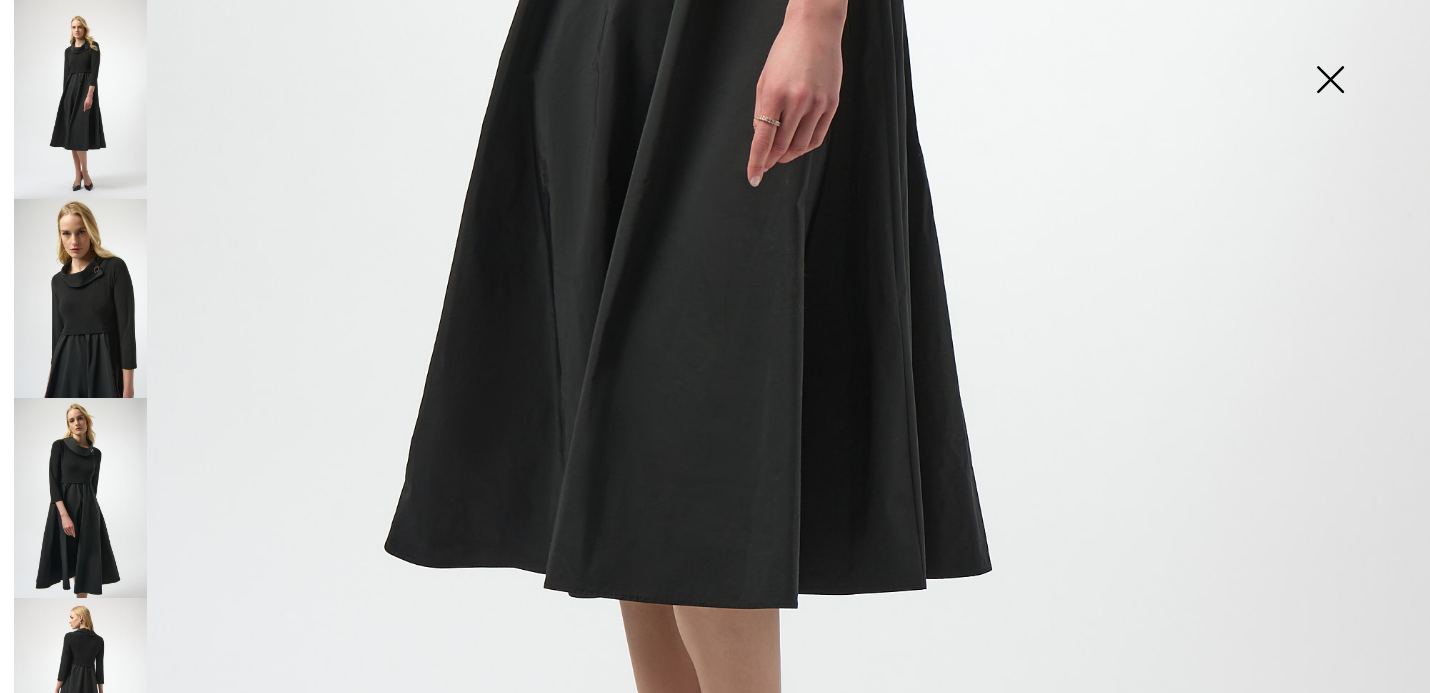 scroll, scrollTop: 1036, scrollLeft: 0, axis: vertical 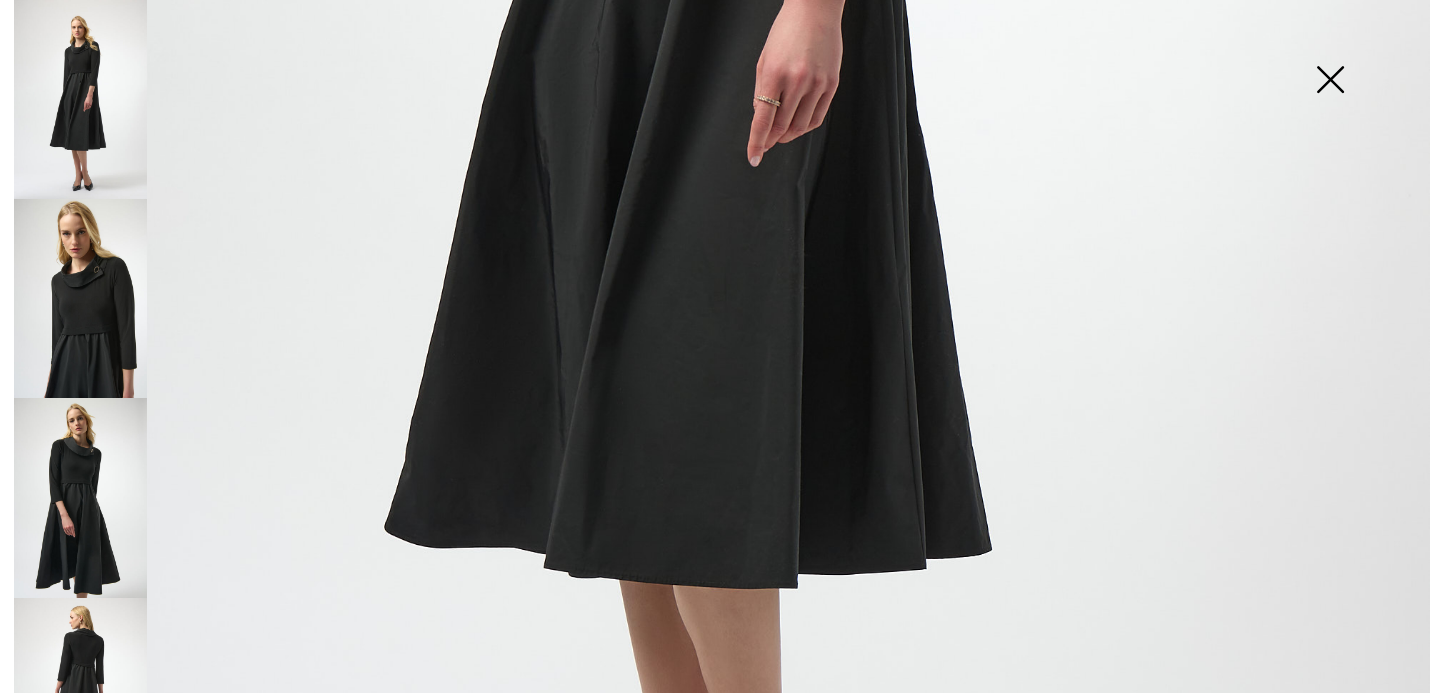 click at bounding box center [80, 497] 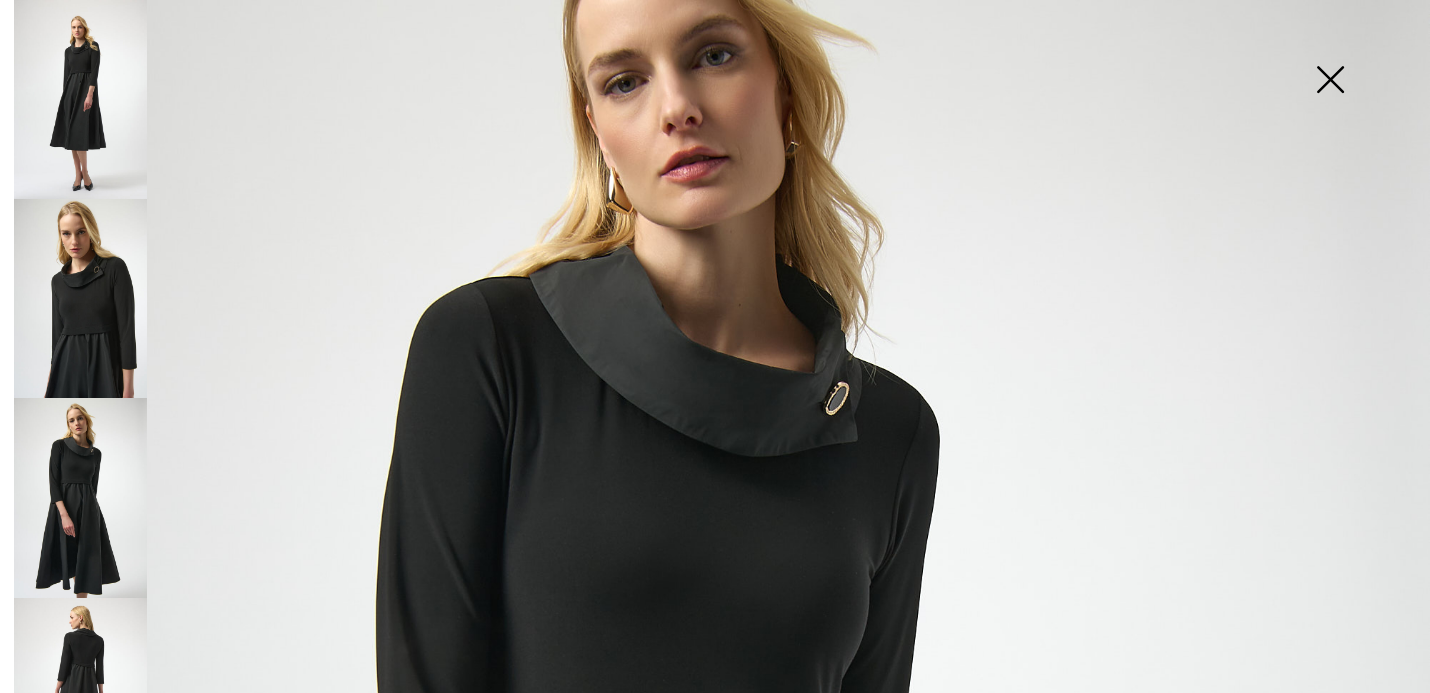 scroll, scrollTop: 155, scrollLeft: 0, axis: vertical 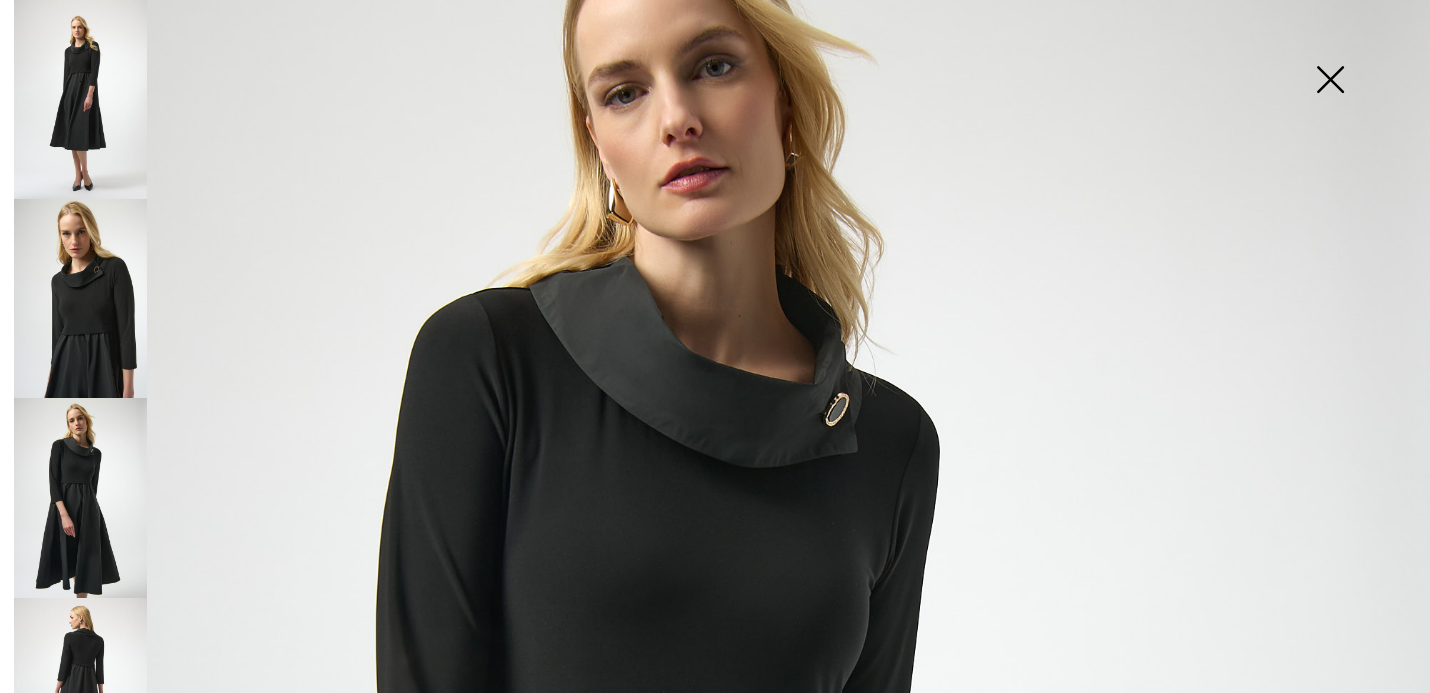 click at bounding box center [80, 697] 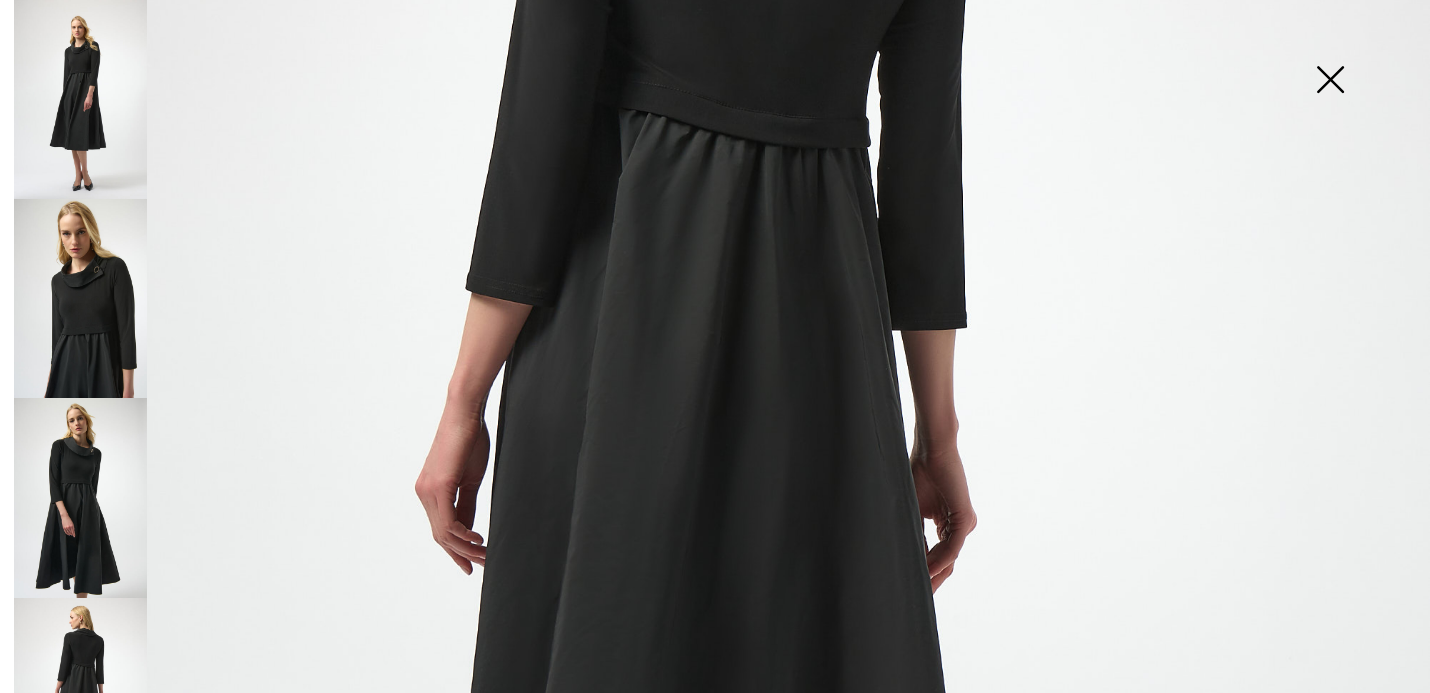 scroll, scrollTop: 603, scrollLeft: 0, axis: vertical 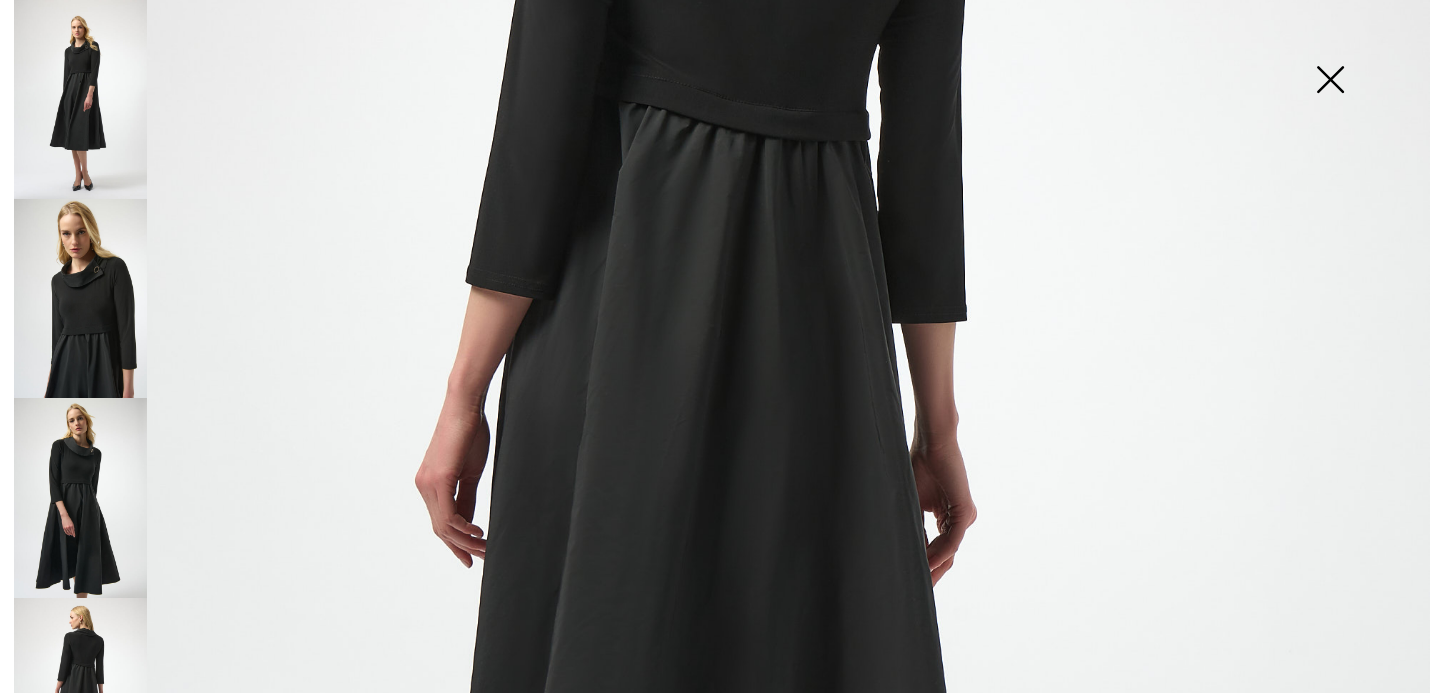 click at bounding box center (1330, 81) 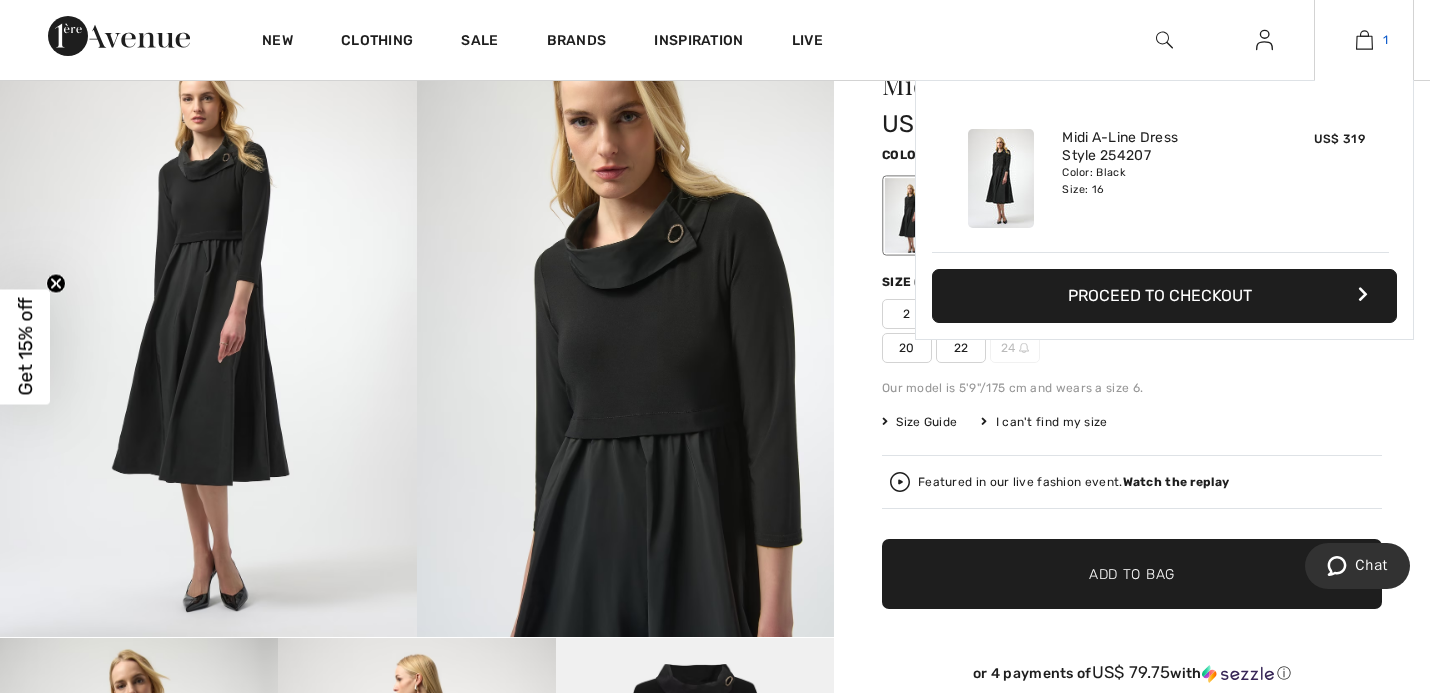 click at bounding box center [1364, 40] 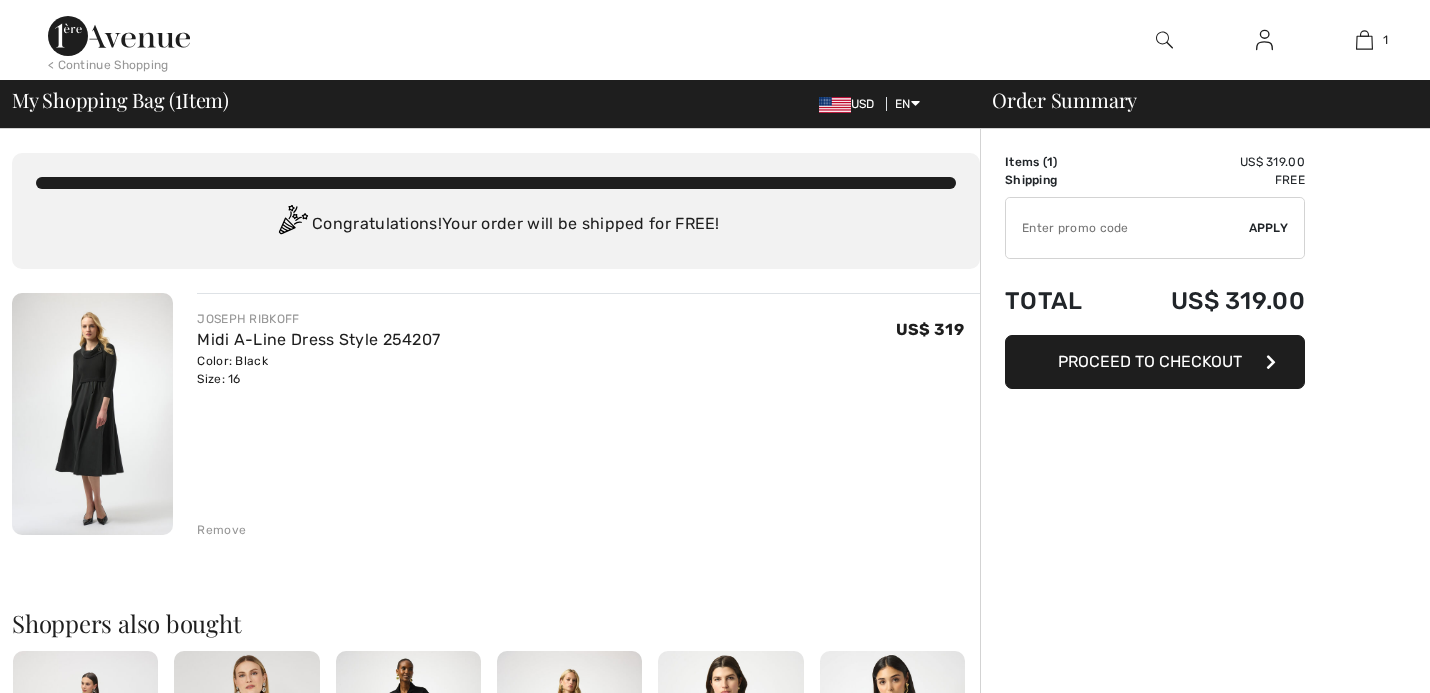 scroll, scrollTop: 0, scrollLeft: 0, axis: both 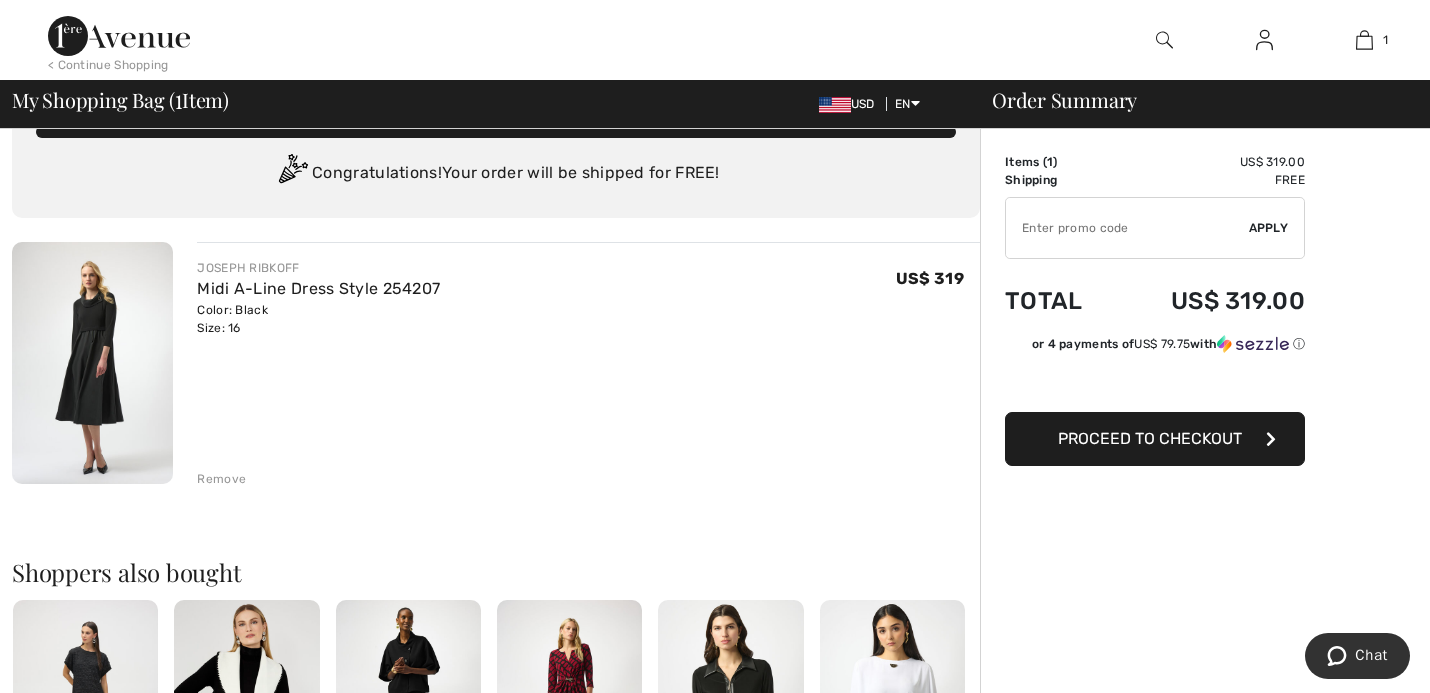 click on "Proceed to Checkout" at bounding box center (1150, 438) 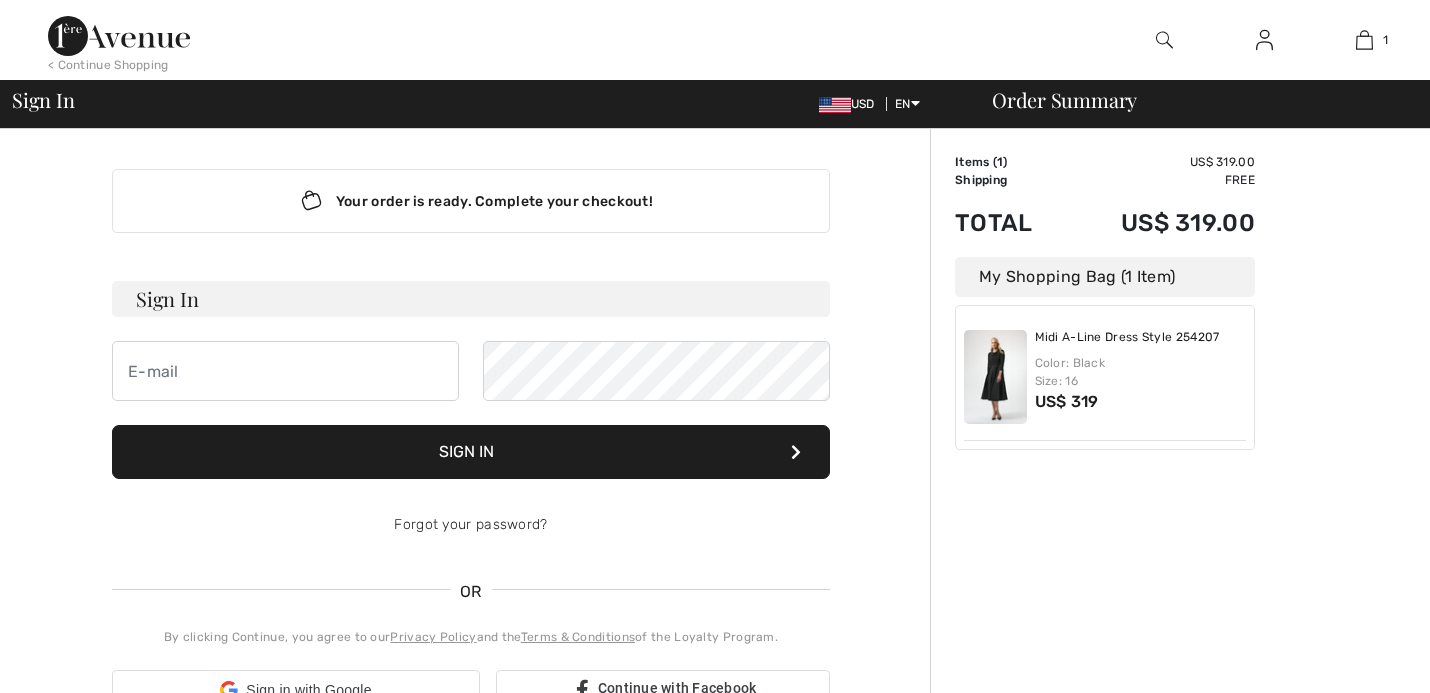 scroll, scrollTop: 0, scrollLeft: 0, axis: both 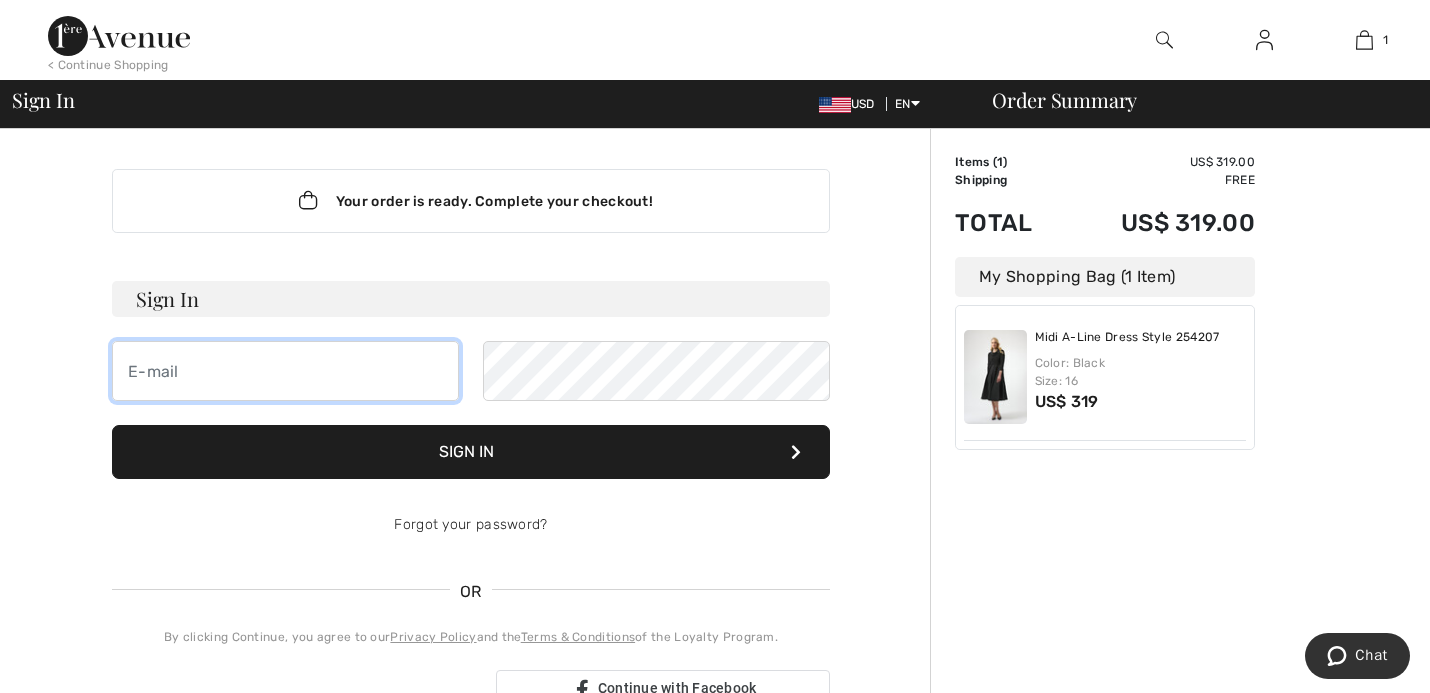 type on "[EMAIL]" 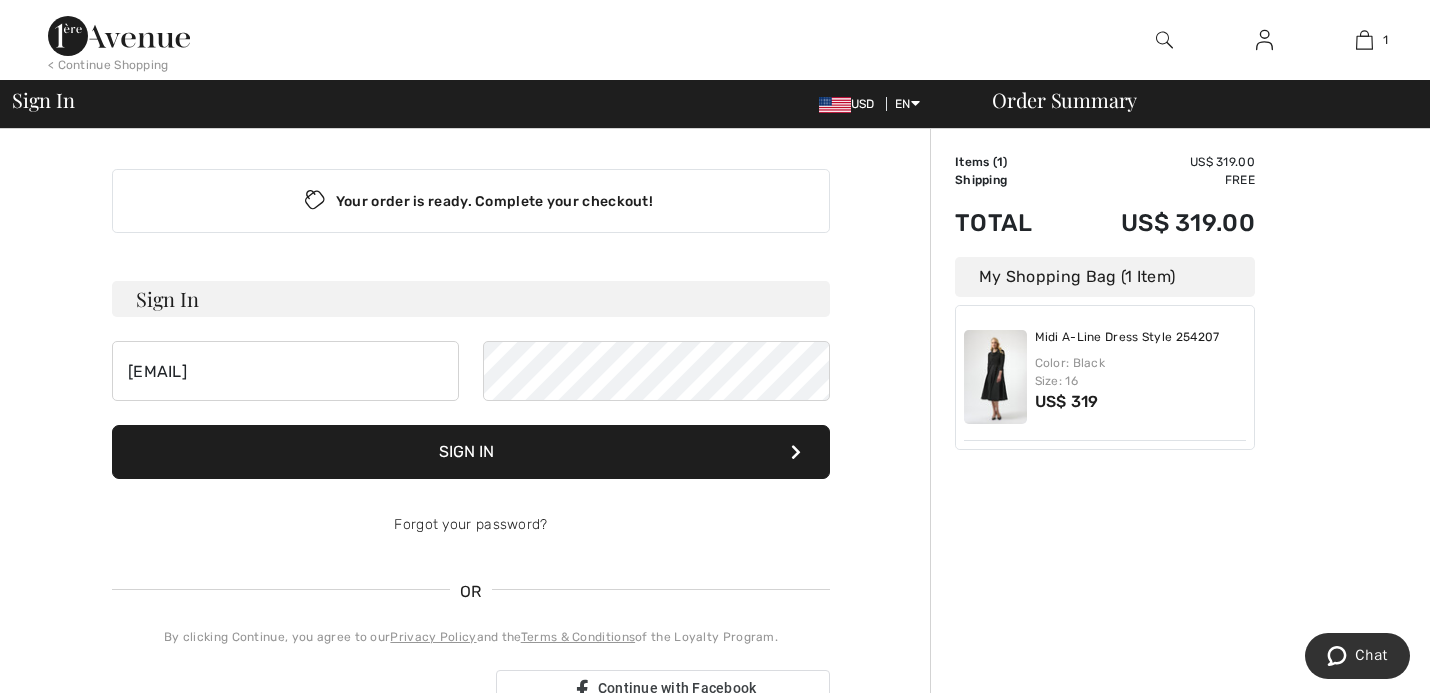 click on "Sign In" at bounding box center (471, 452) 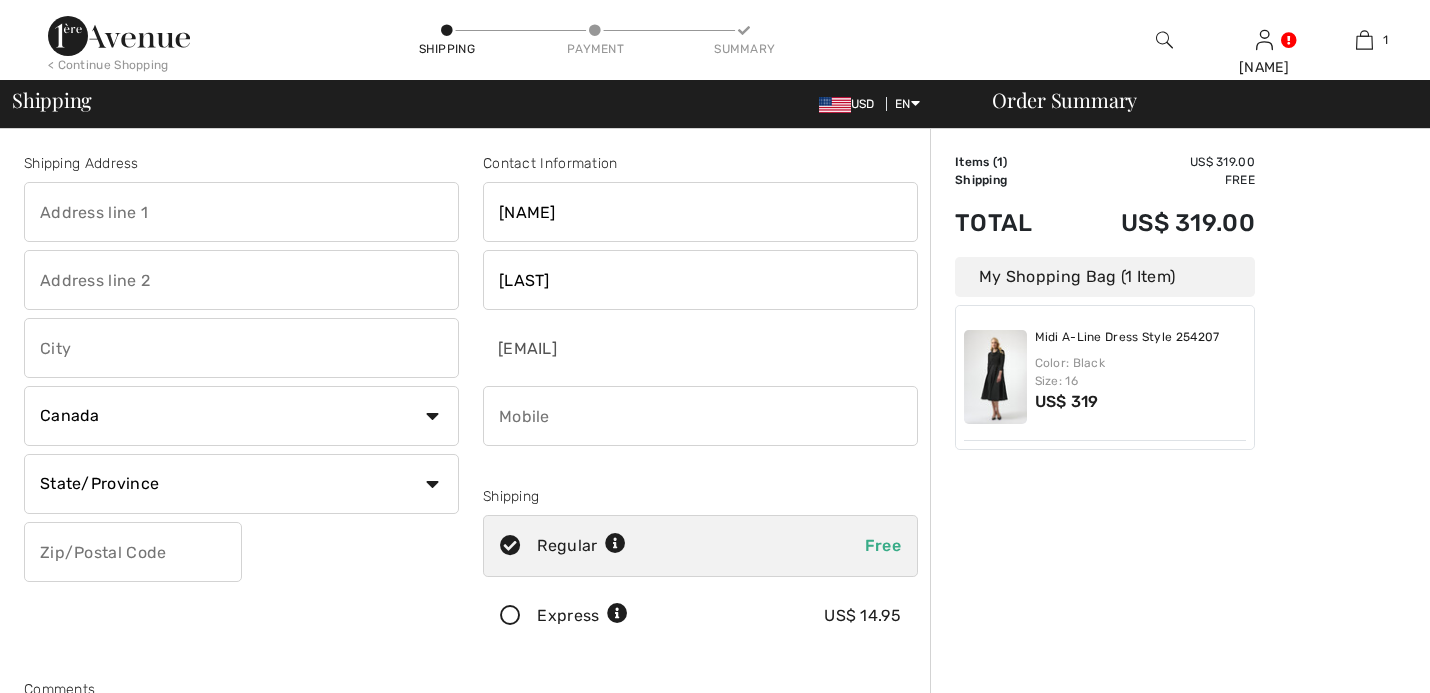 scroll, scrollTop: 0, scrollLeft: 0, axis: both 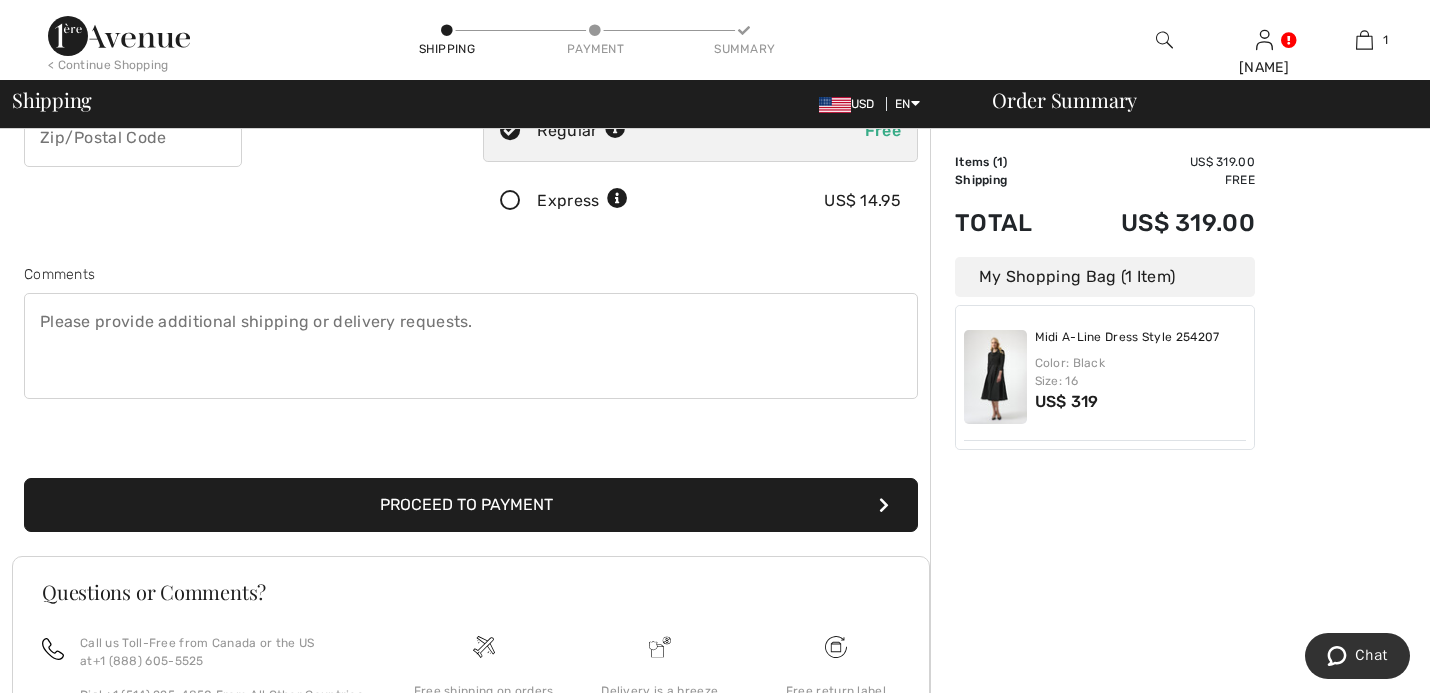 click on "Proceed to Payment" at bounding box center [471, 505] 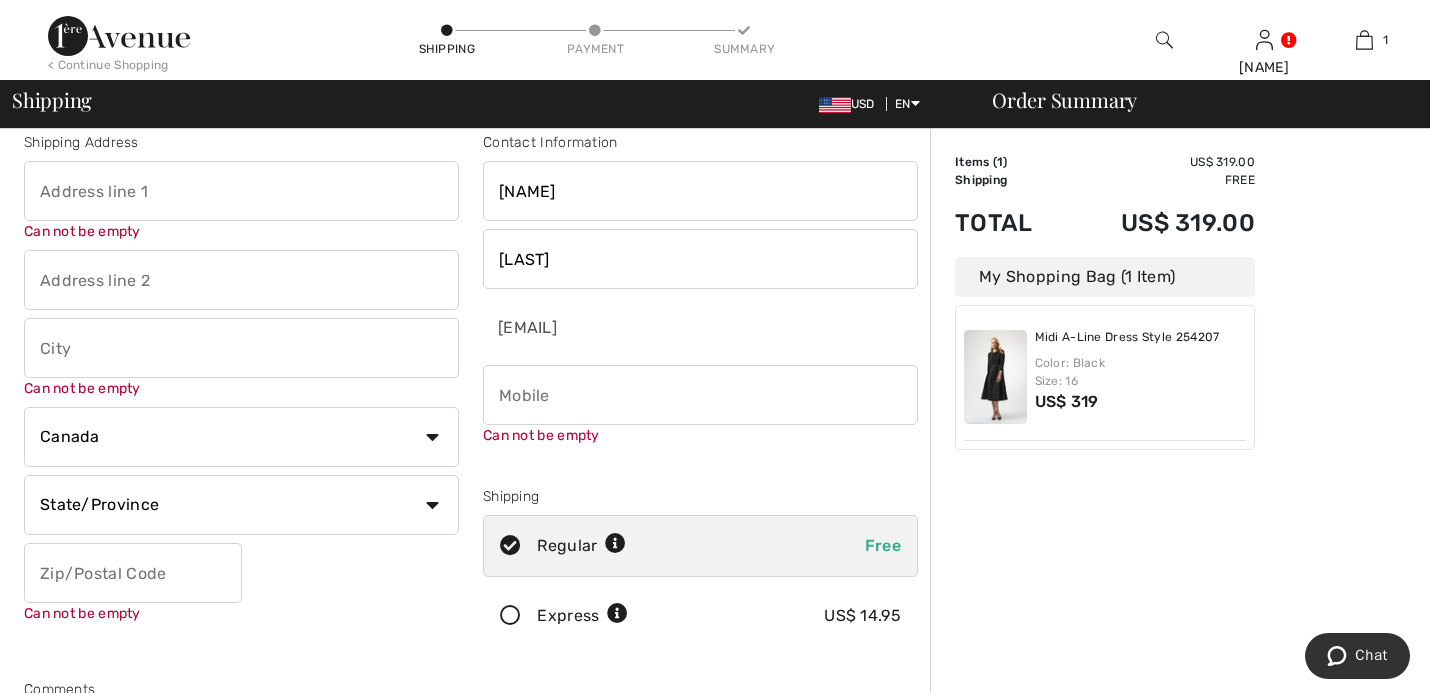 scroll, scrollTop: 0, scrollLeft: 0, axis: both 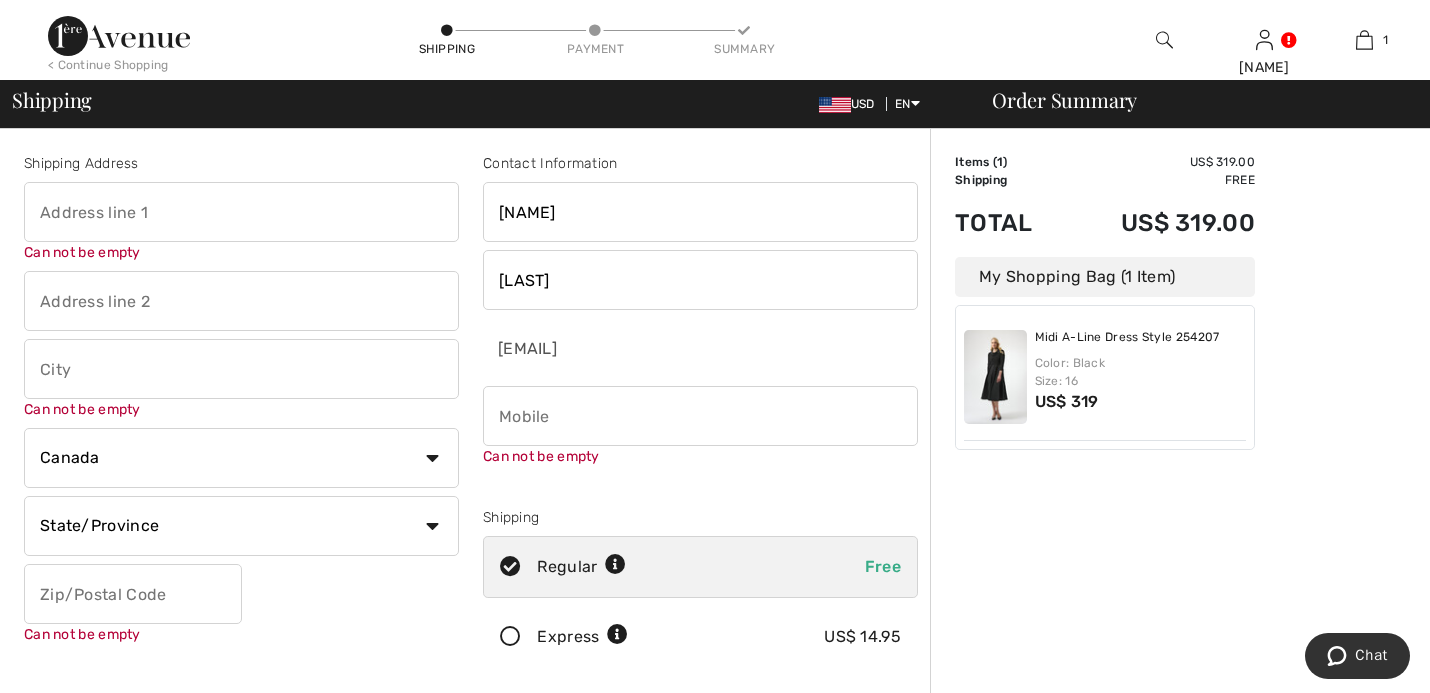 click at bounding box center (241, 212) 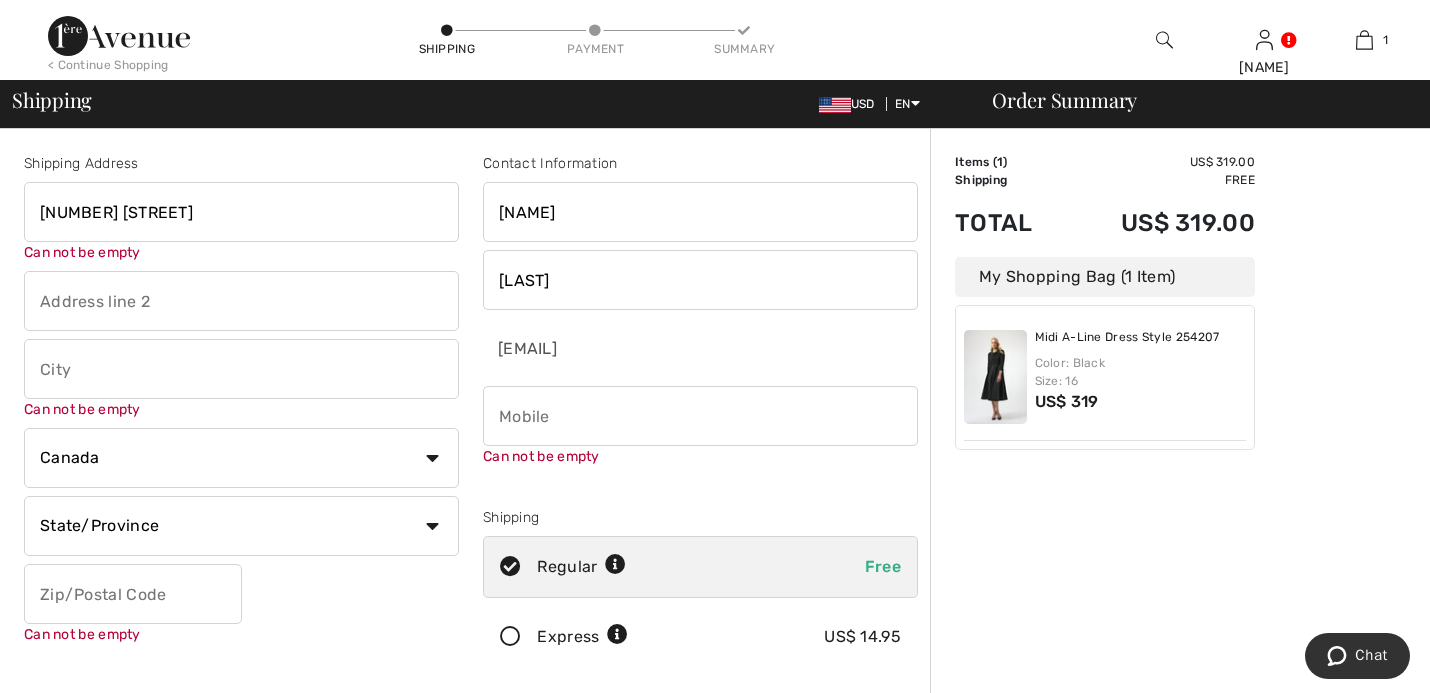 type on "[CITY]" 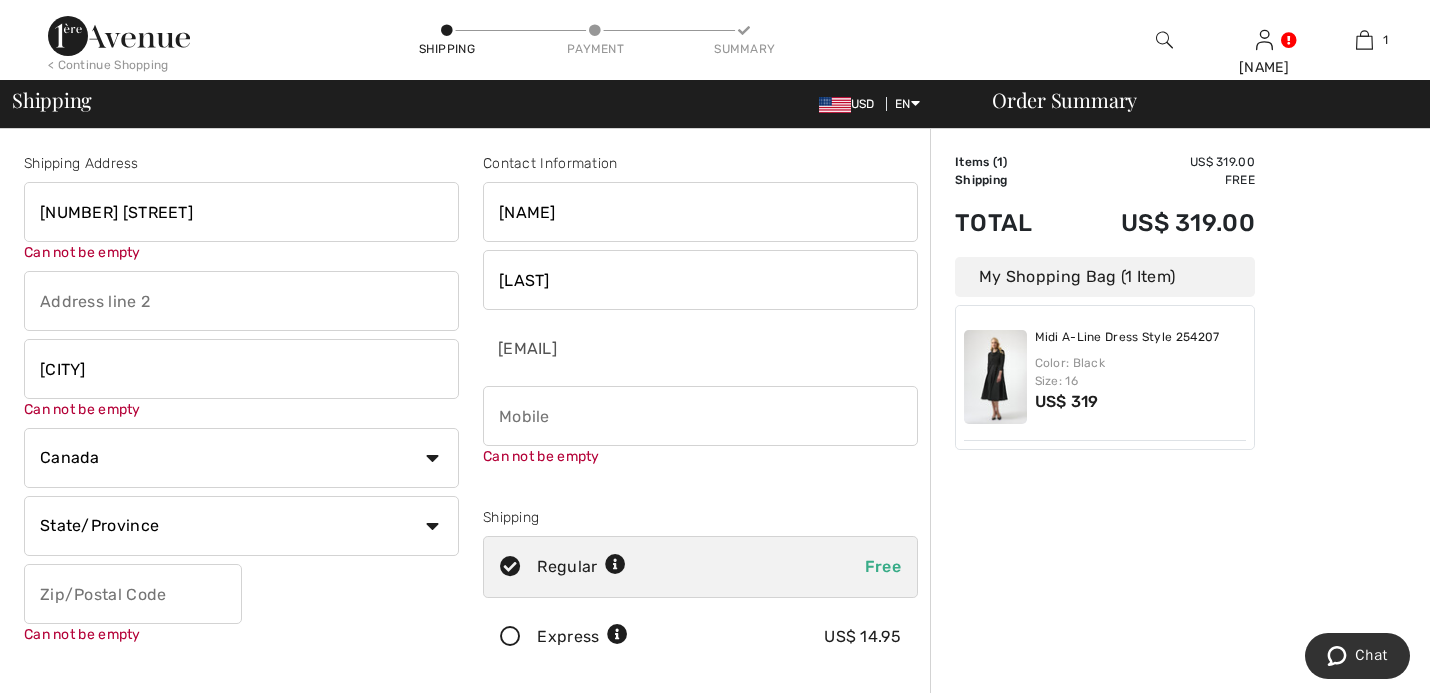select on "US" 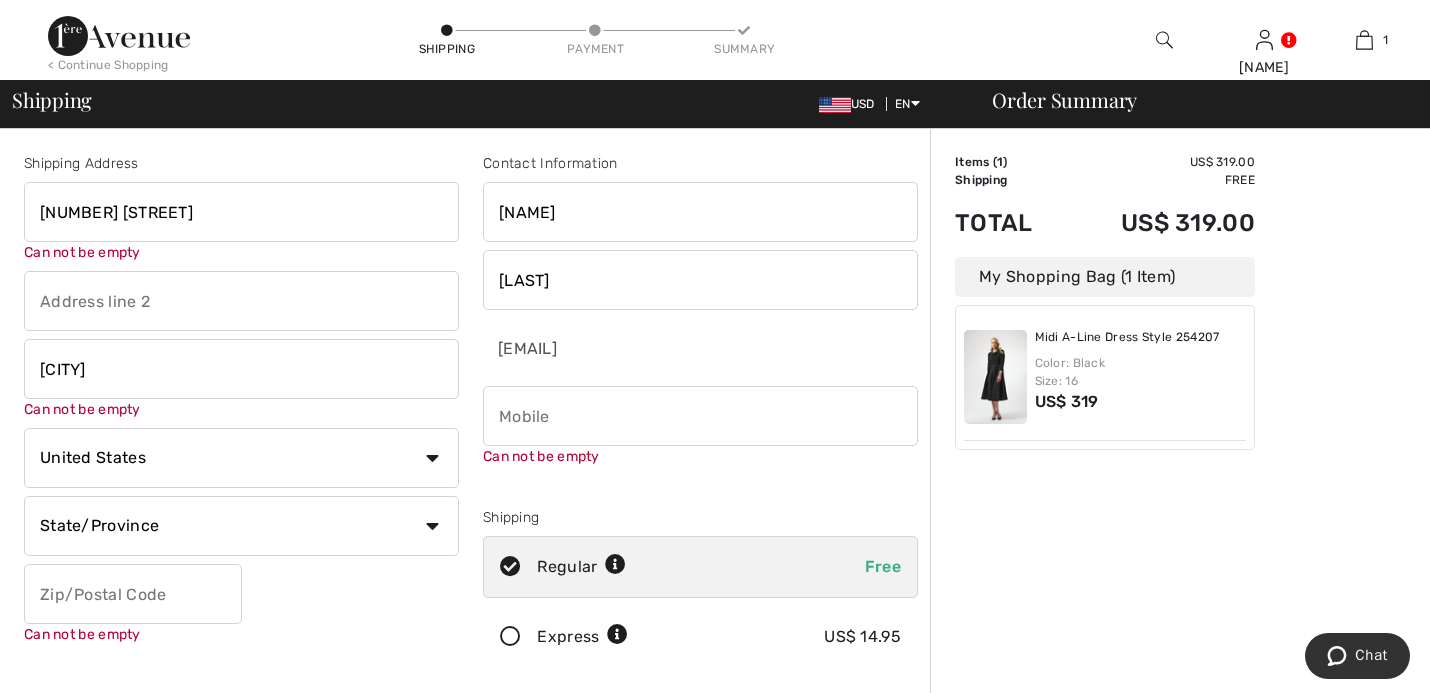 select on "NY" 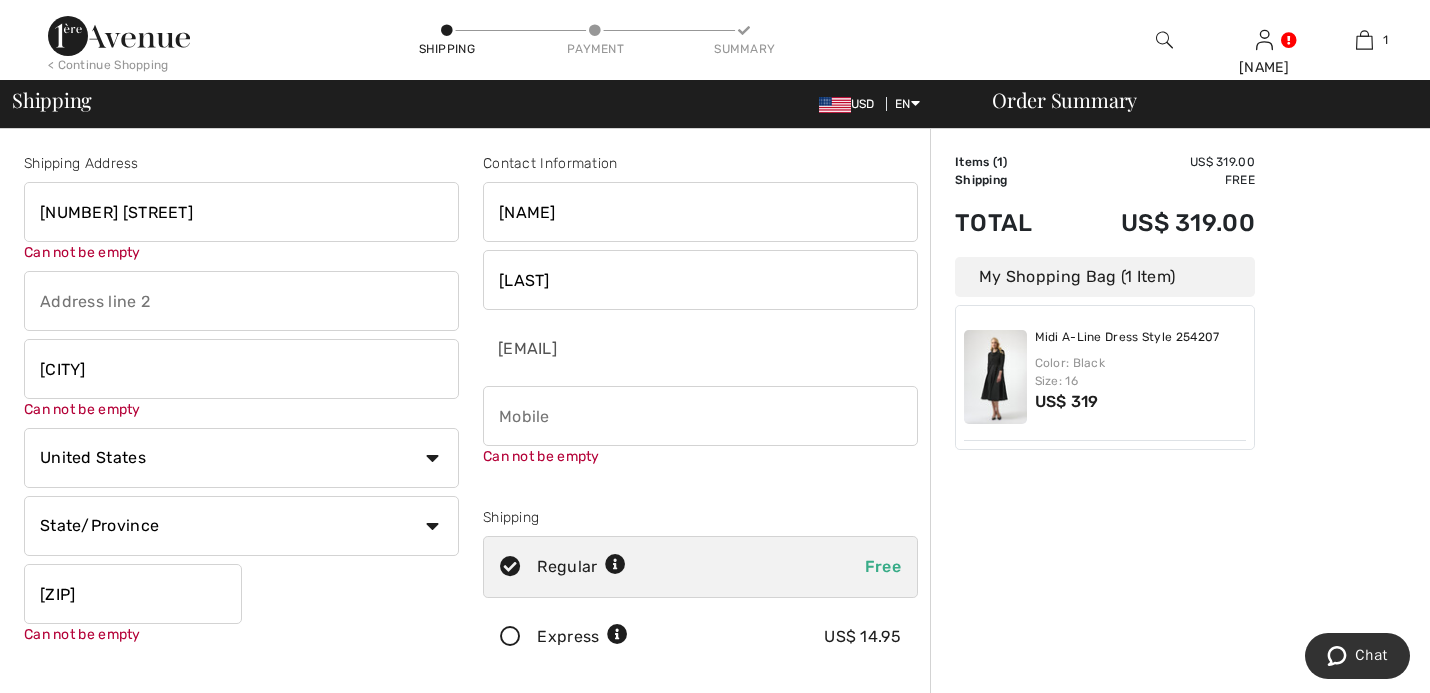 type on "[PHONE]" 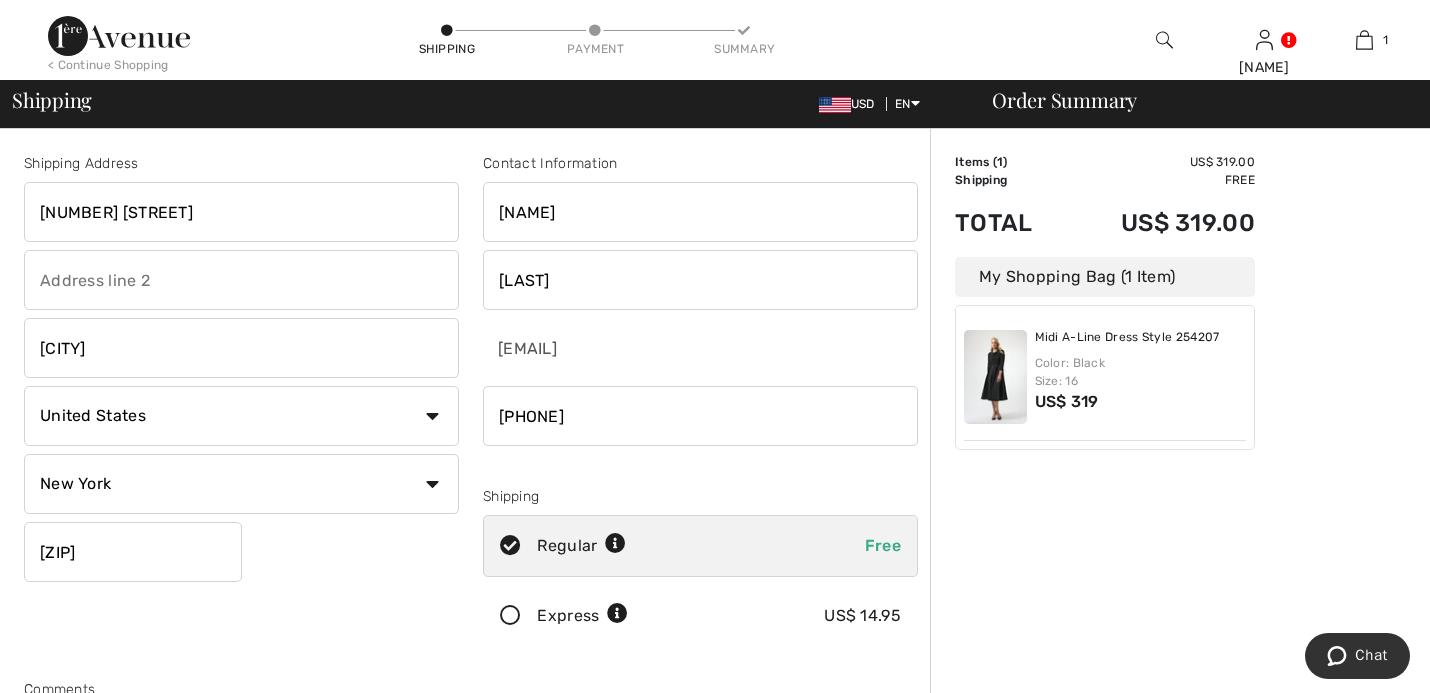 type on "[NUMBER]" 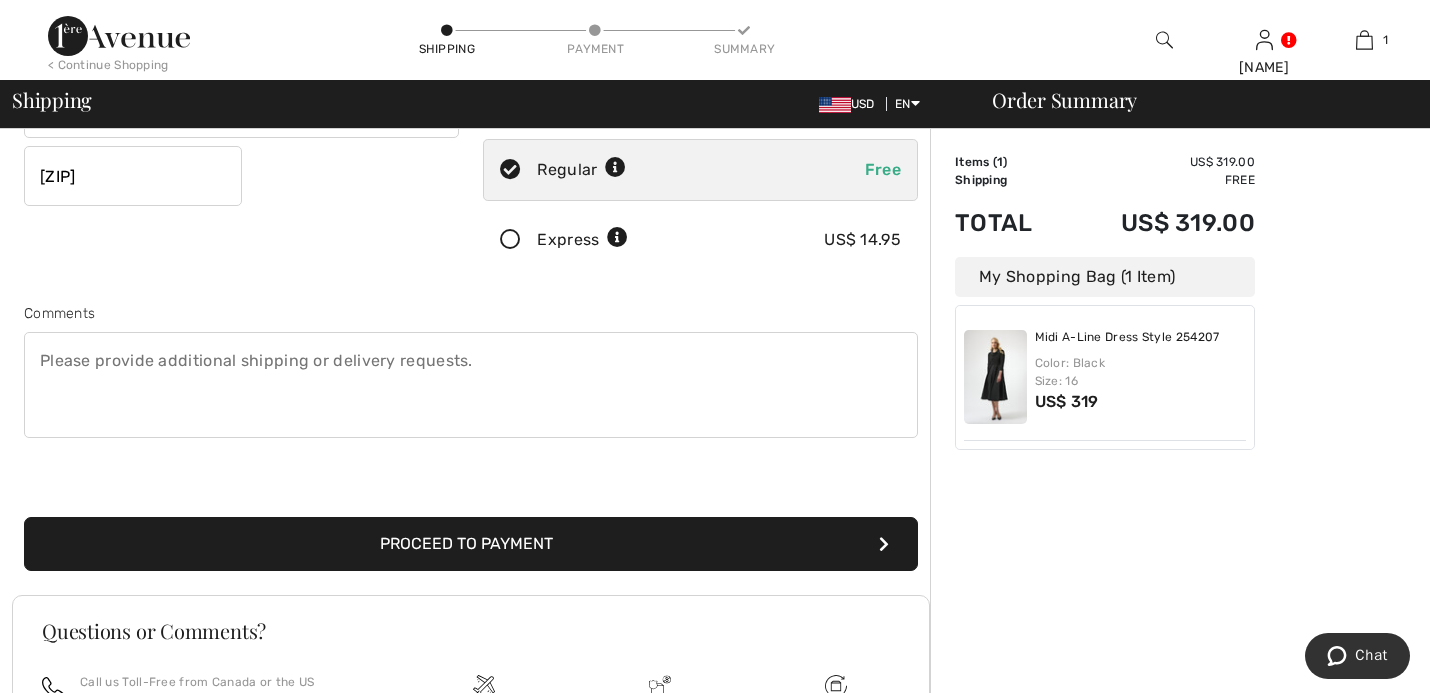 scroll, scrollTop: 405, scrollLeft: 0, axis: vertical 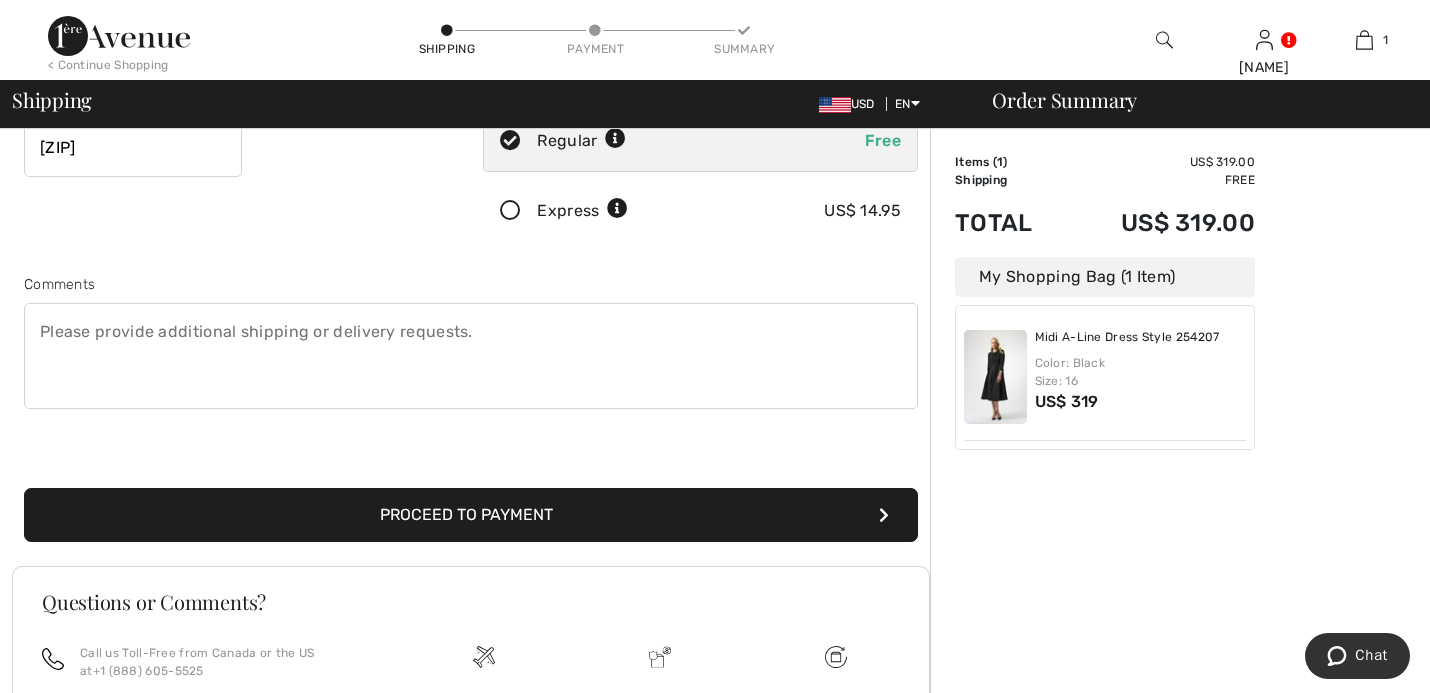 click on "Proceed to Payment" at bounding box center [471, 515] 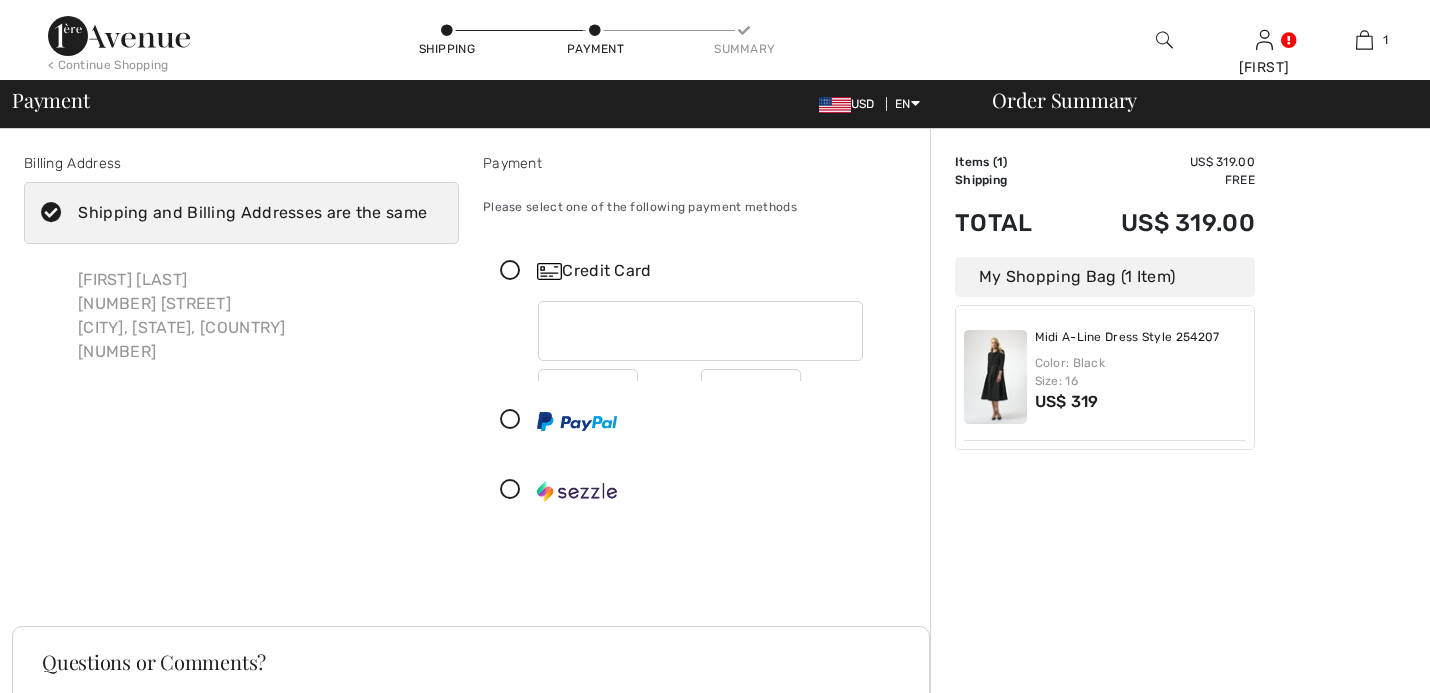 scroll, scrollTop: 0, scrollLeft: 0, axis: both 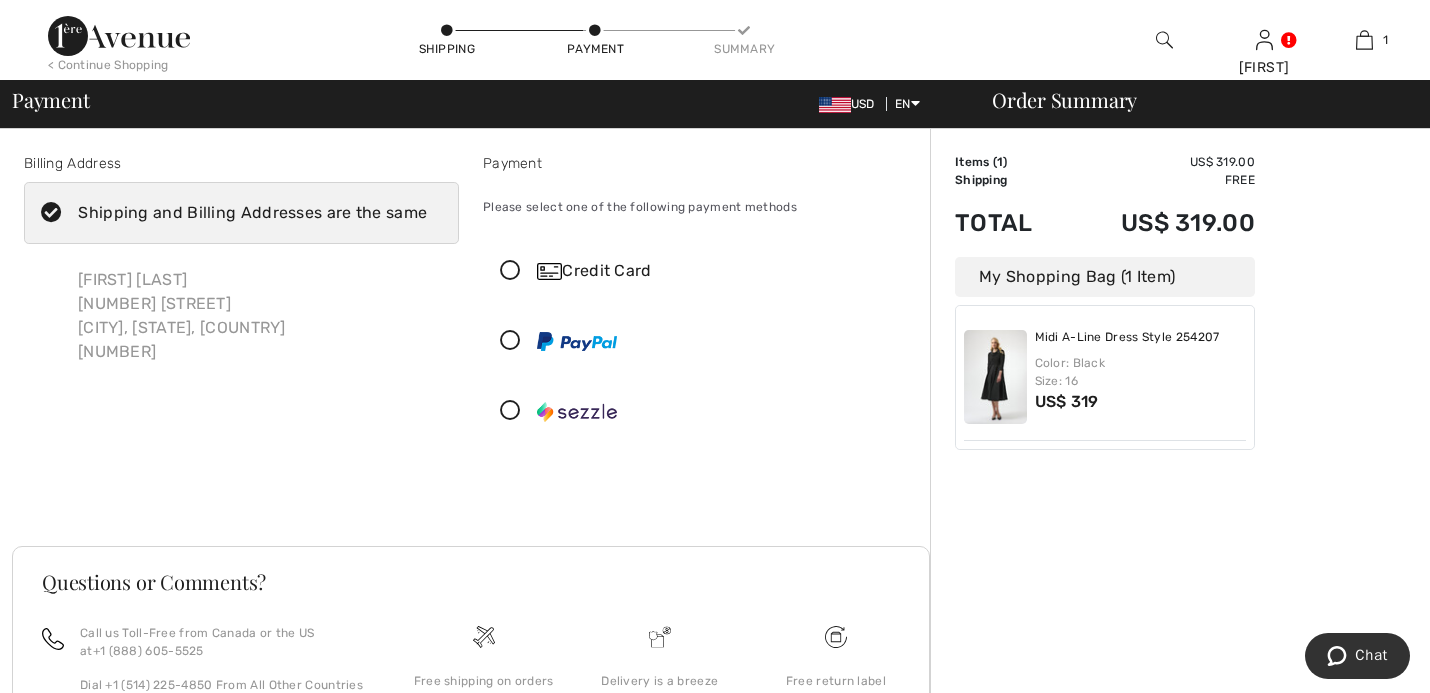 click at bounding box center [510, 271] 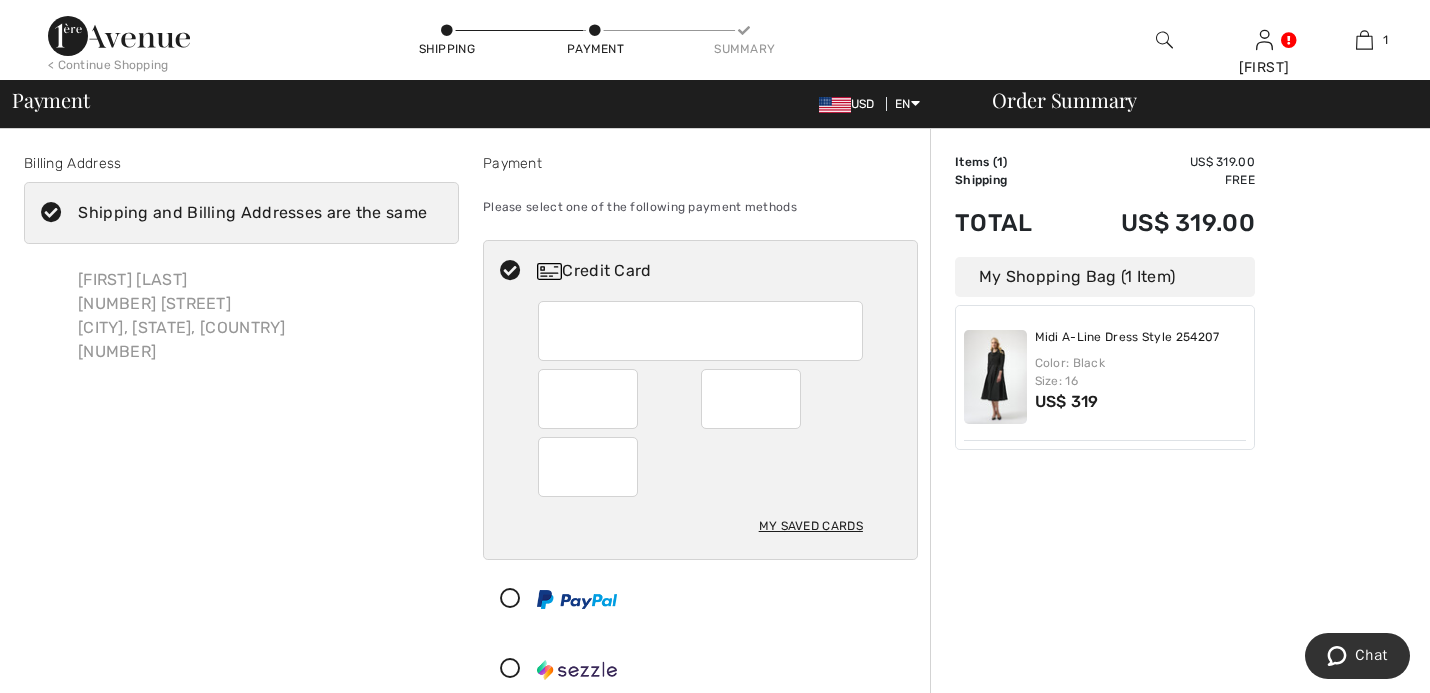click at bounding box center (692, 599) 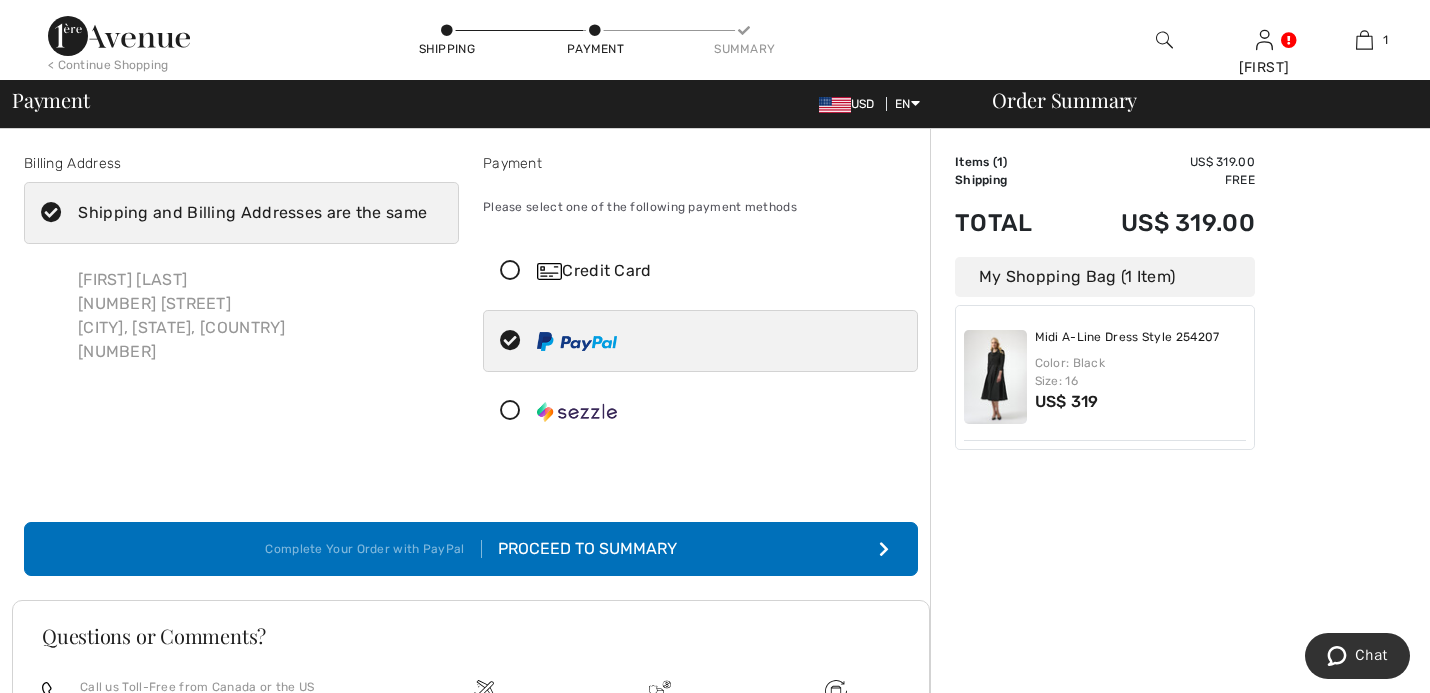 click on "Proceed to Summary" at bounding box center [579, 549] 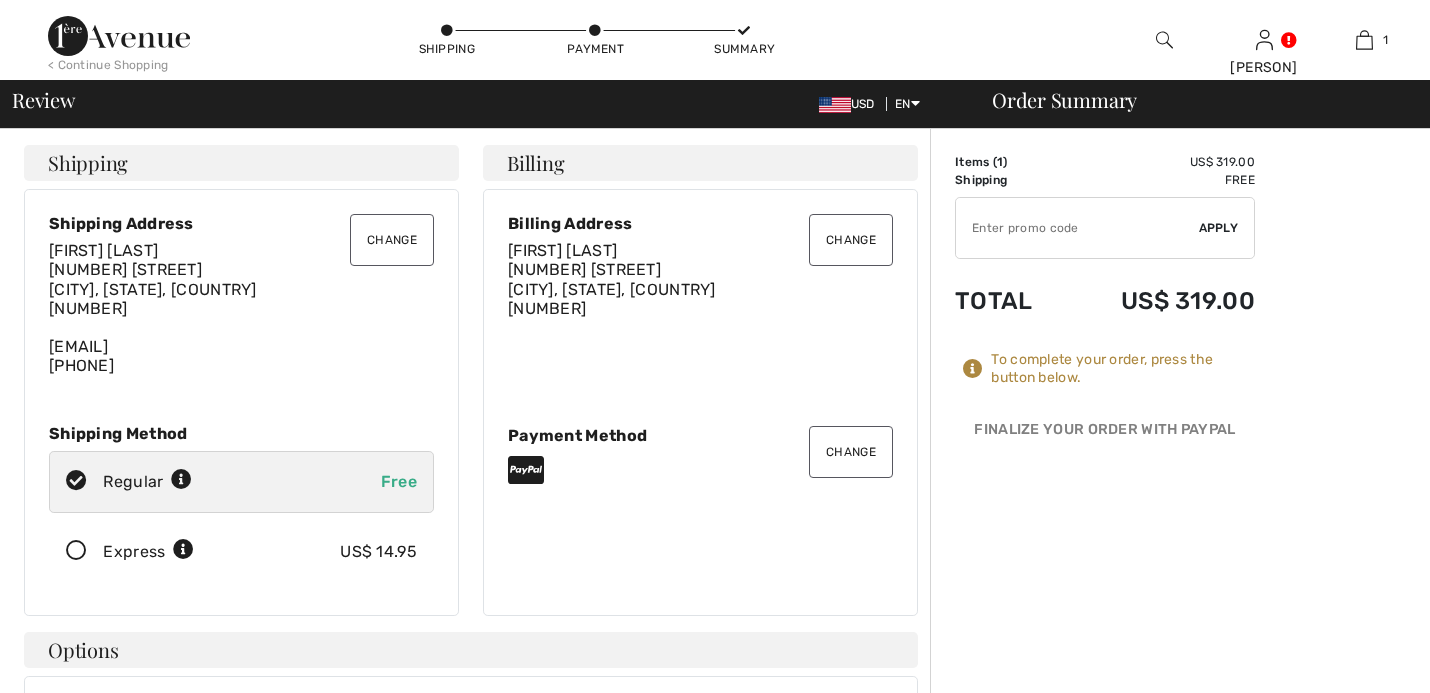 scroll, scrollTop: 0, scrollLeft: 0, axis: both 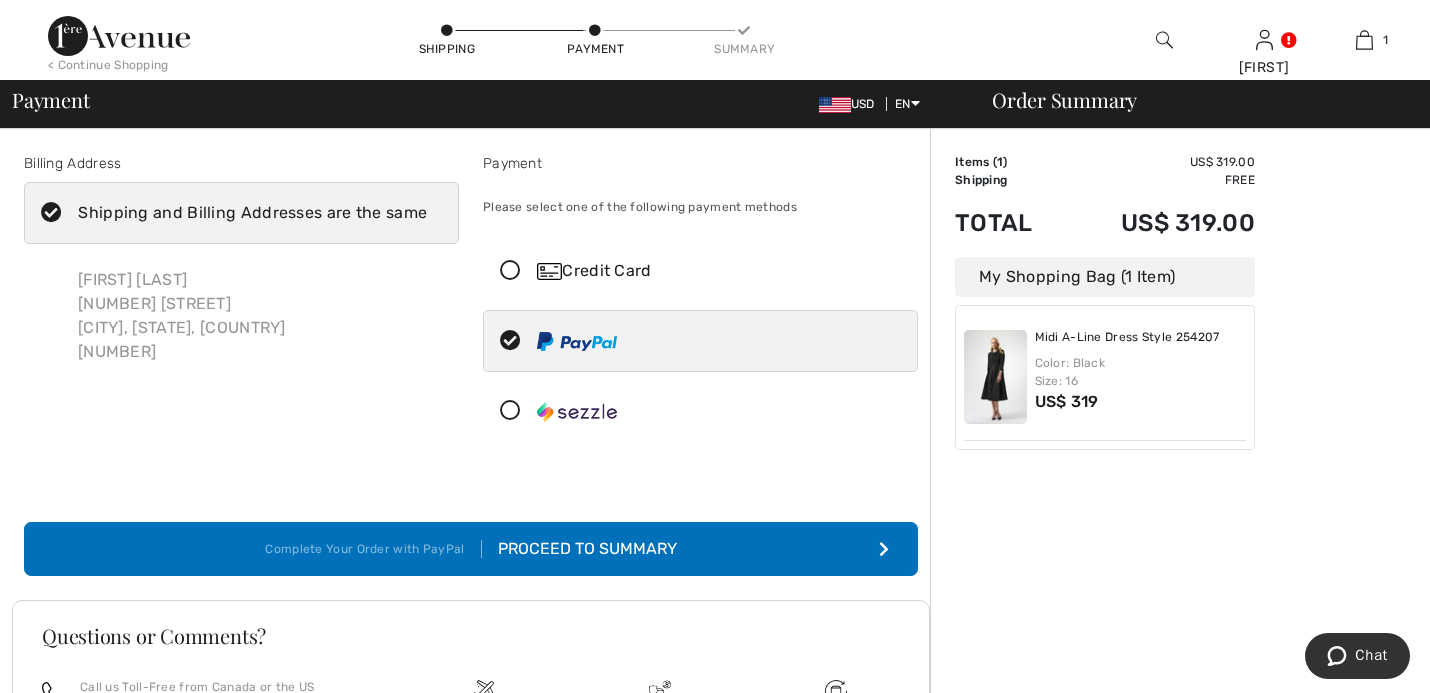 click at bounding box center (510, 271) 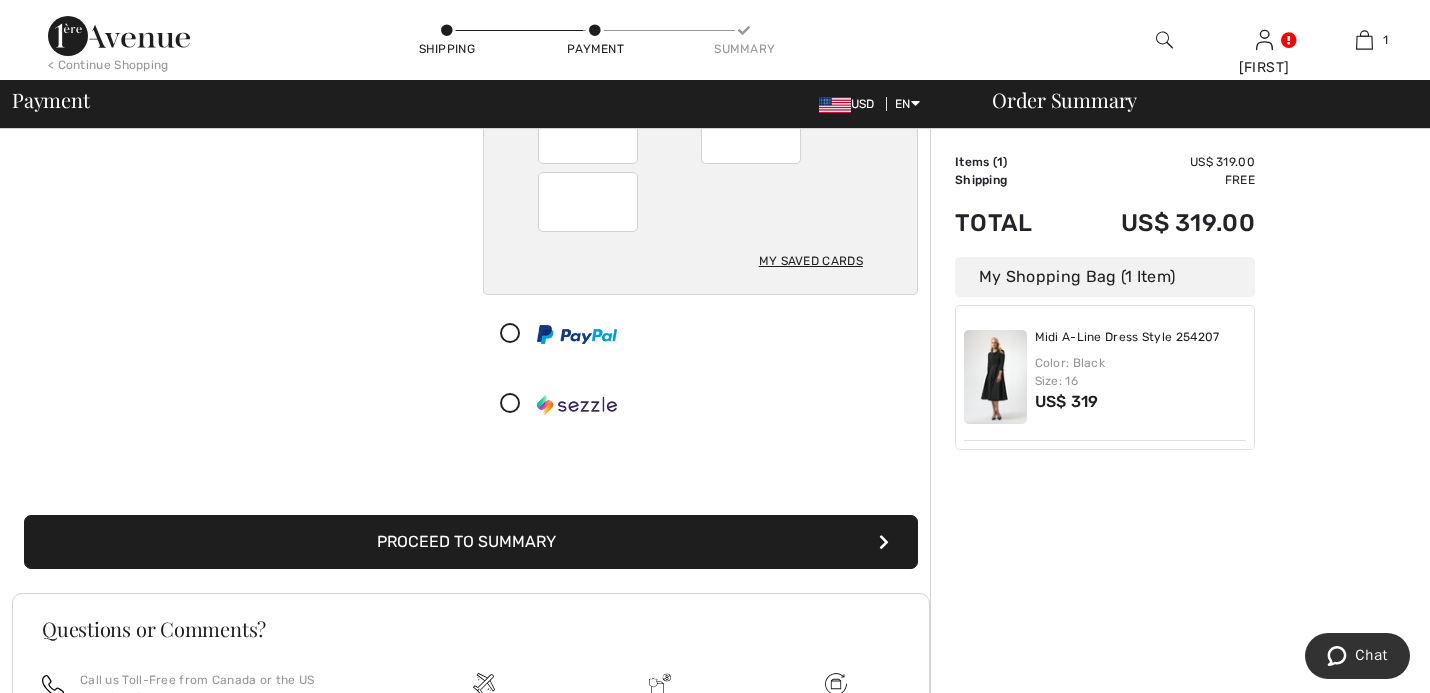 scroll, scrollTop: 272, scrollLeft: 0, axis: vertical 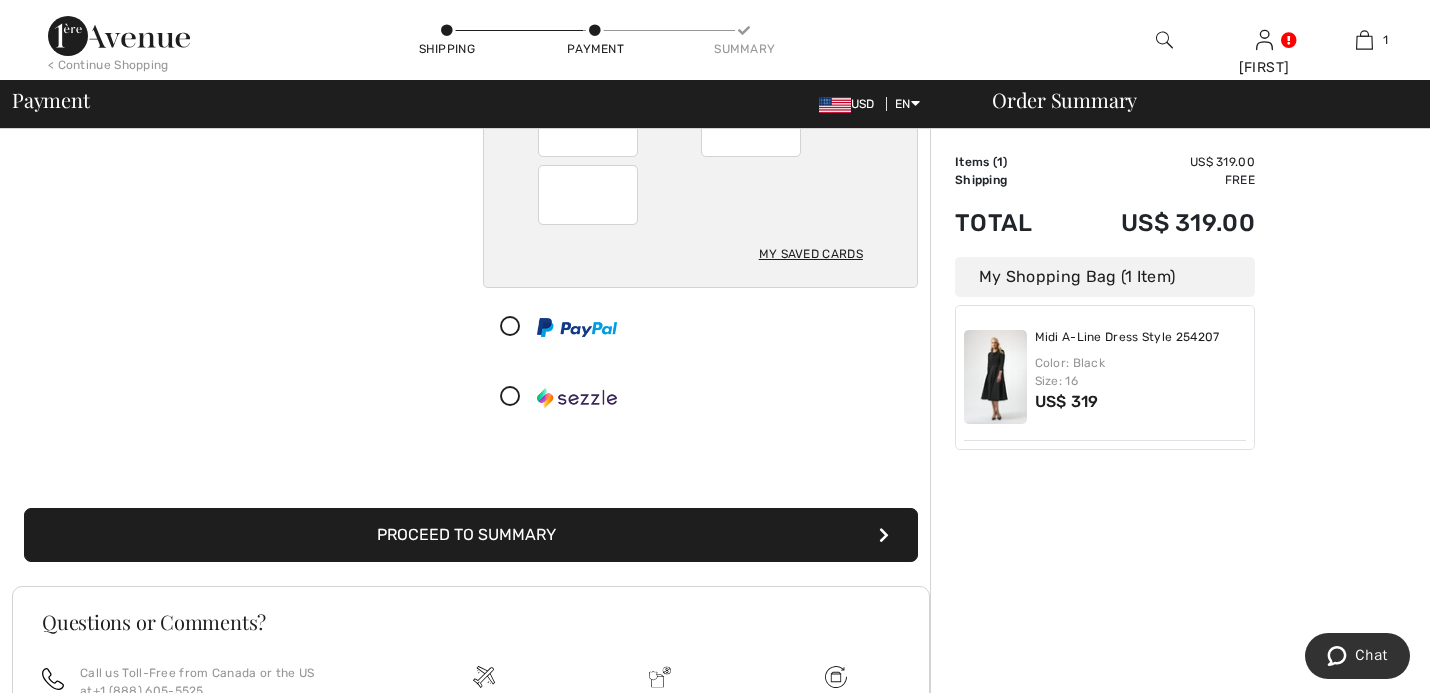 click on "Proceed to Summary" at bounding box center (471, 535) 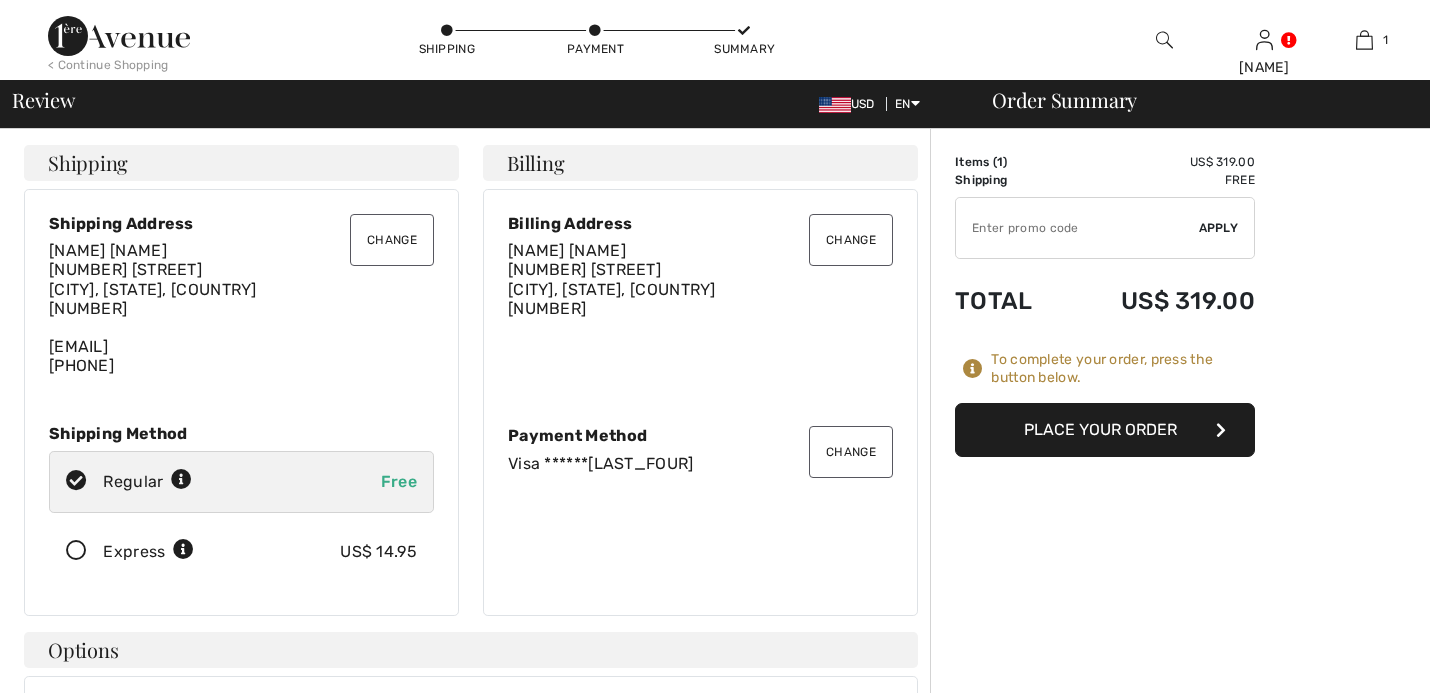 scroll, scrollTop: 0, scrollLeft: 0, axis: both 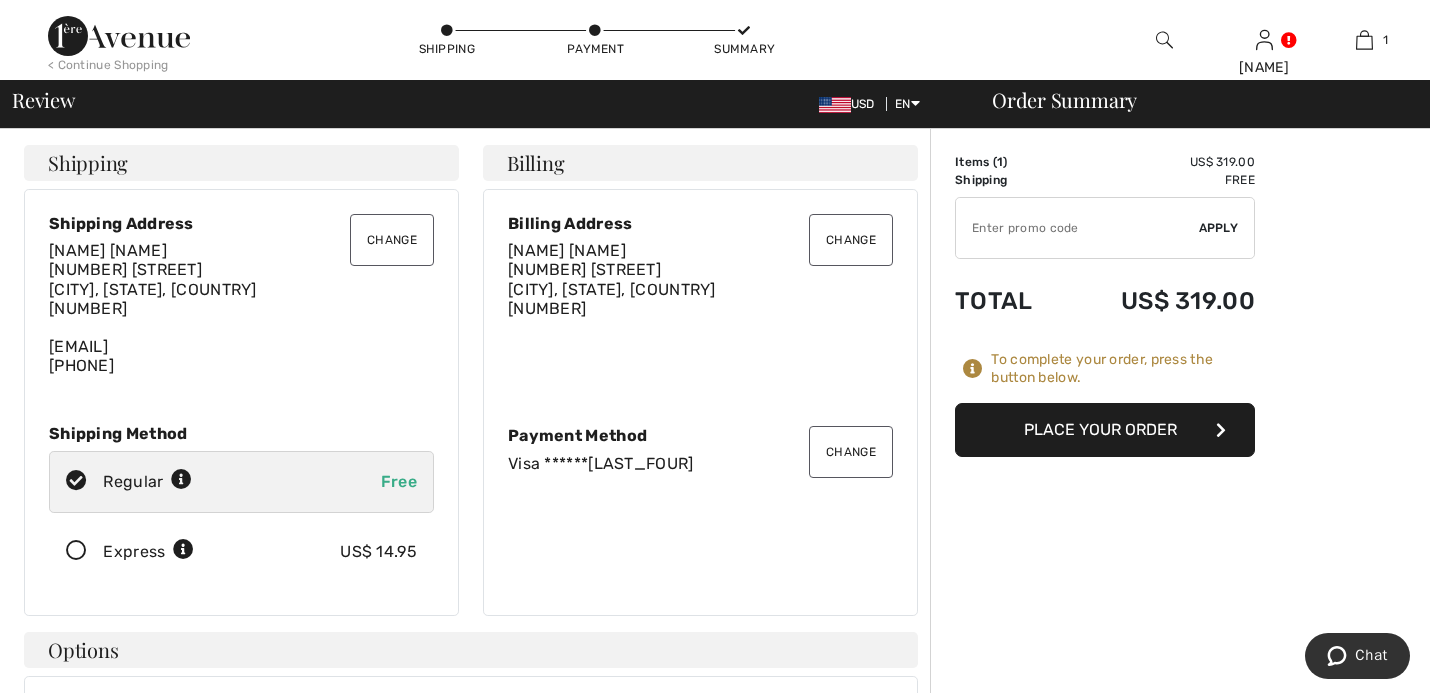 click on "Place Your Order" at bounding box center [1105, 430] 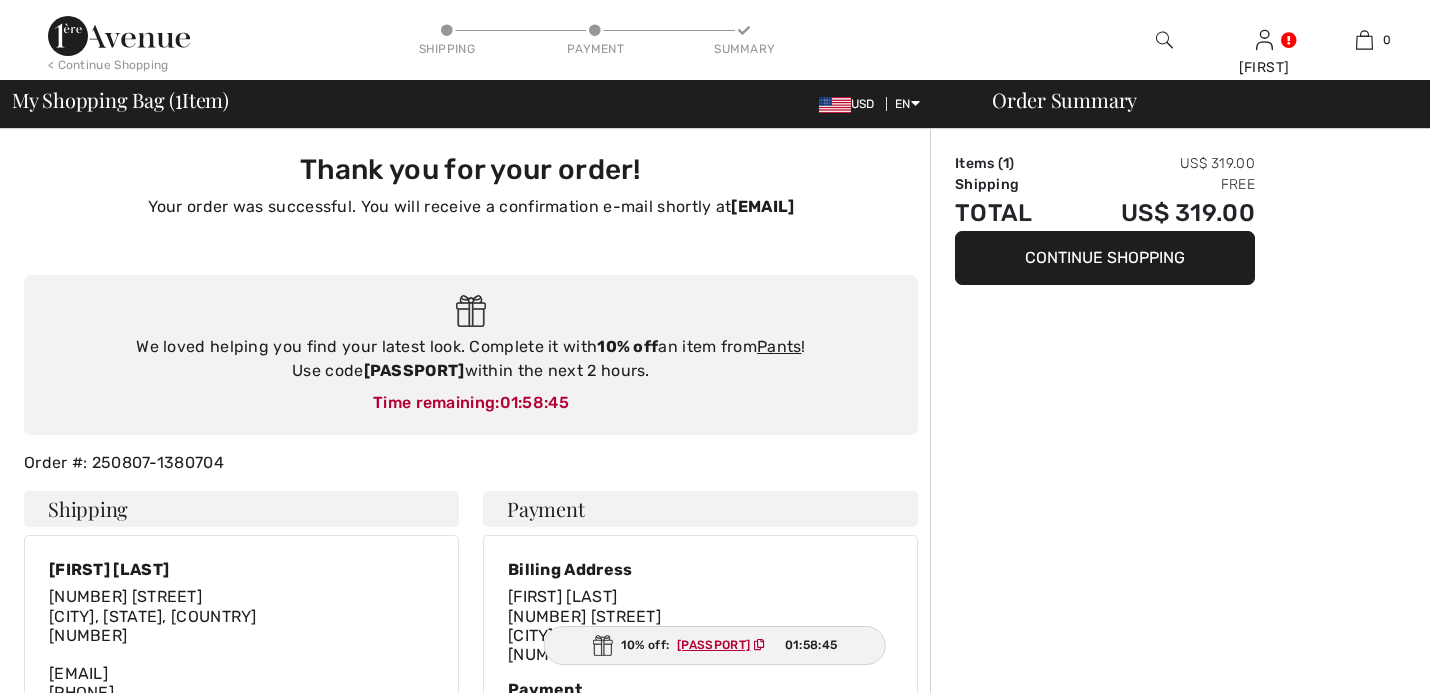 scroll, scrollTop: 0, scrollLeft: 0, axis: both 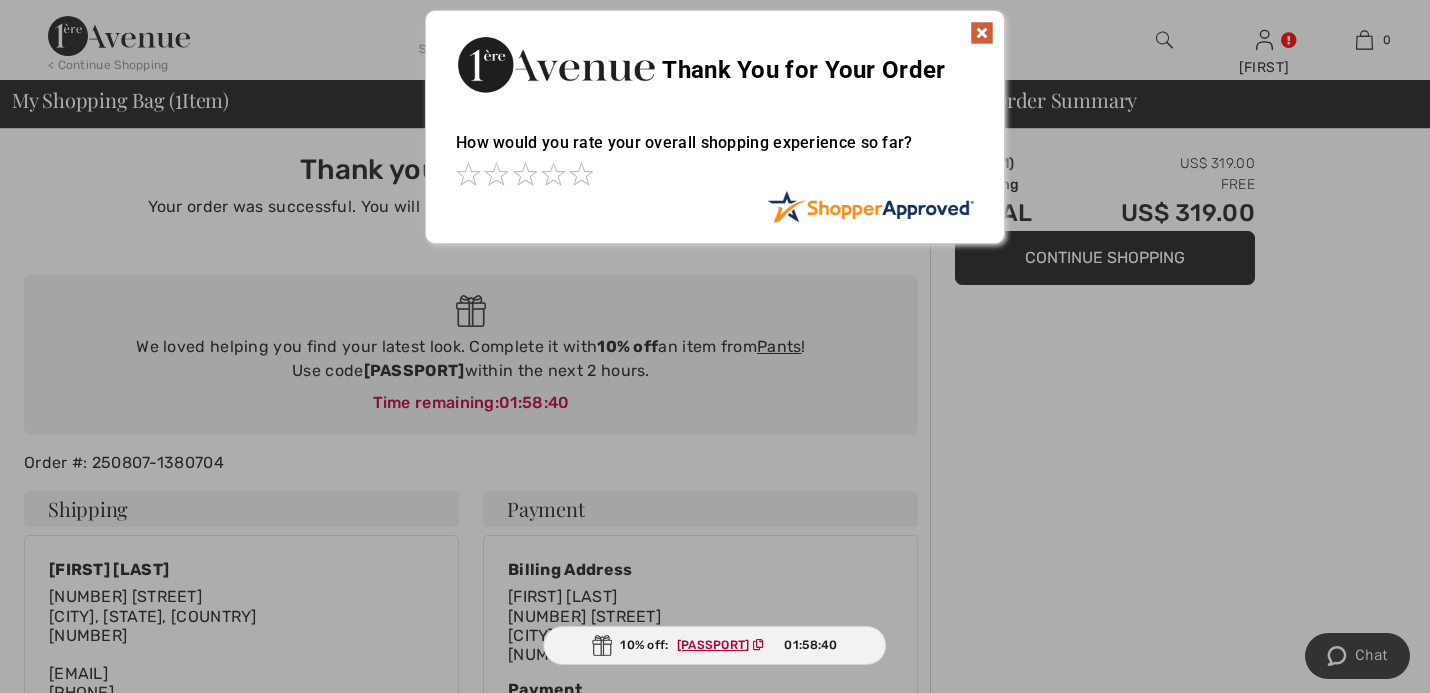 click at bounding box center [982, 33] 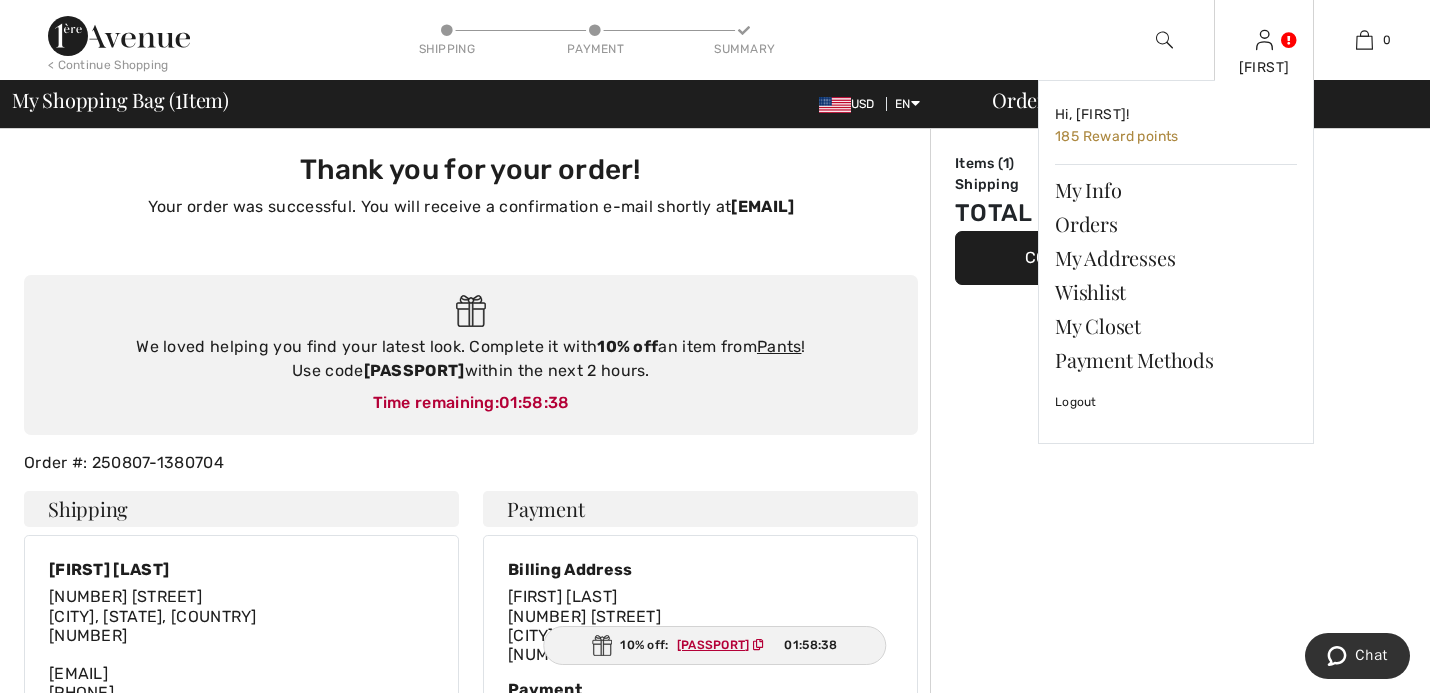click at bounding box center (1264, 40) 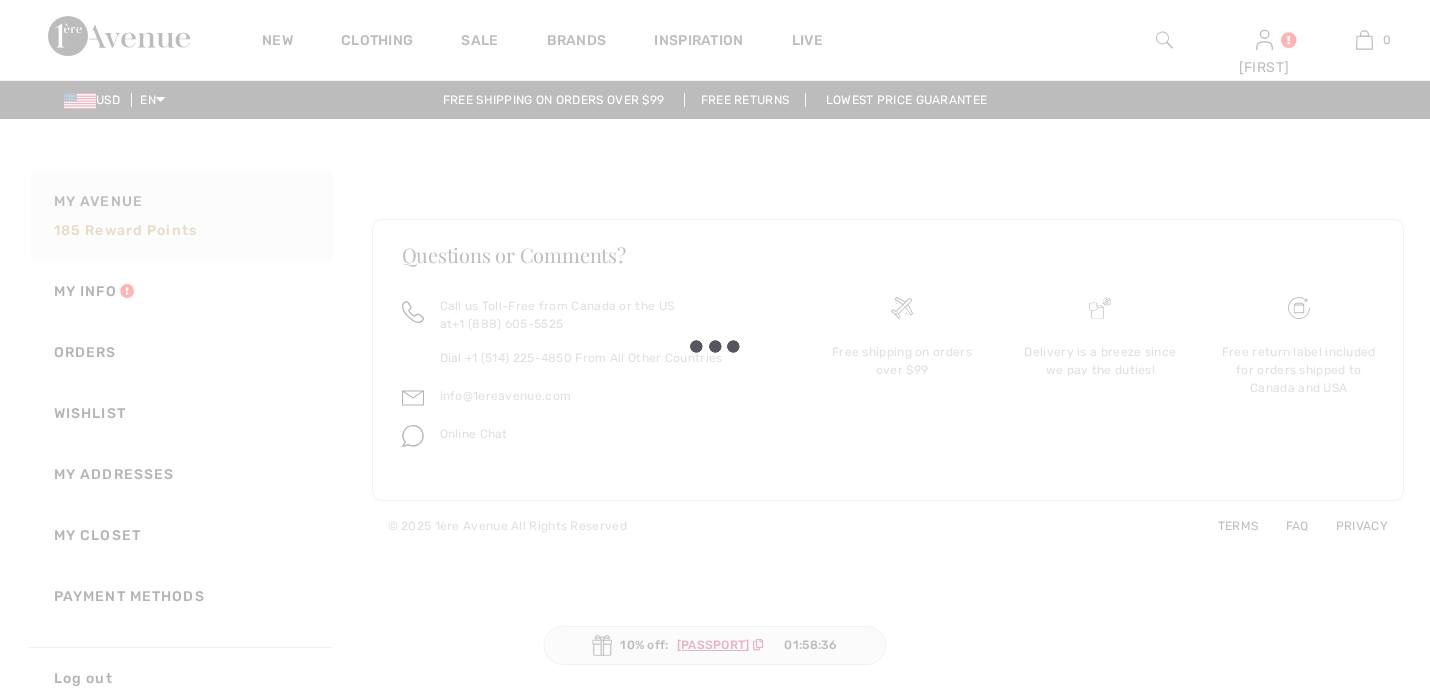 scroll, scrollTop: 0, scrollLeft: 0, axis: both 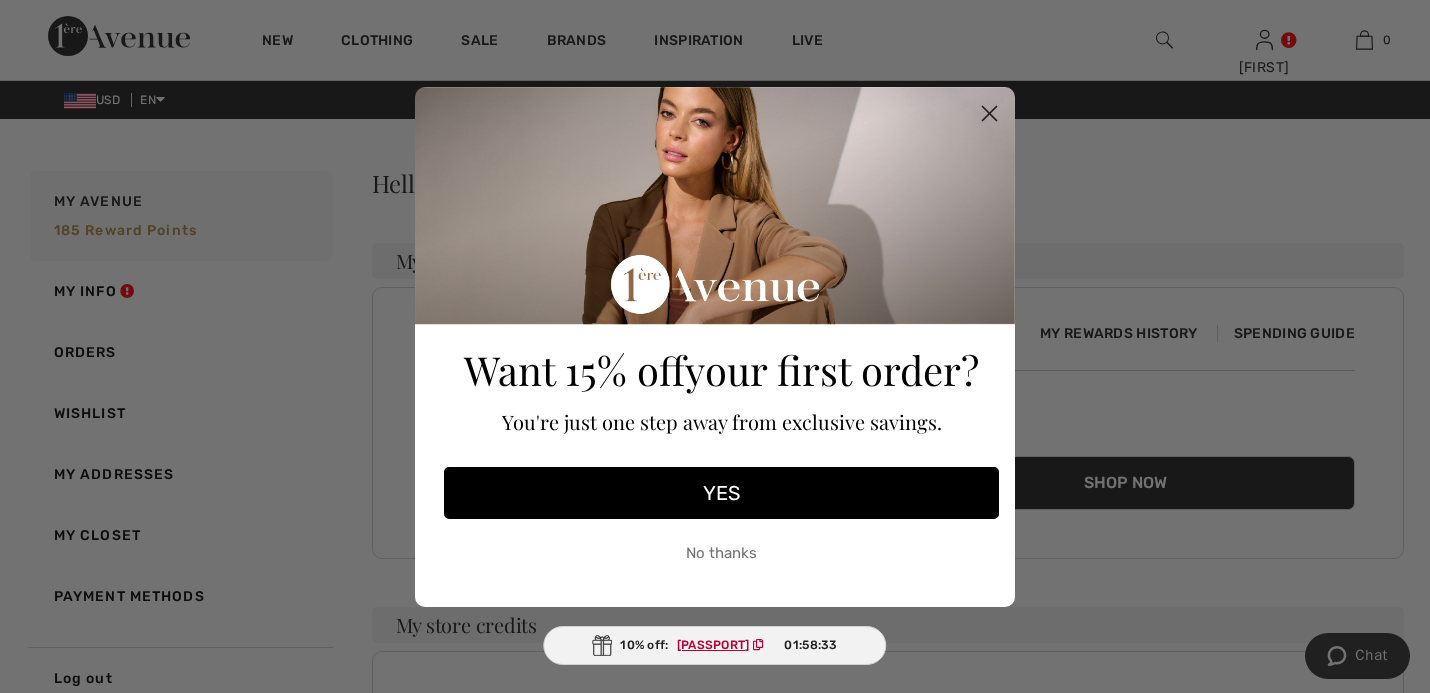 click 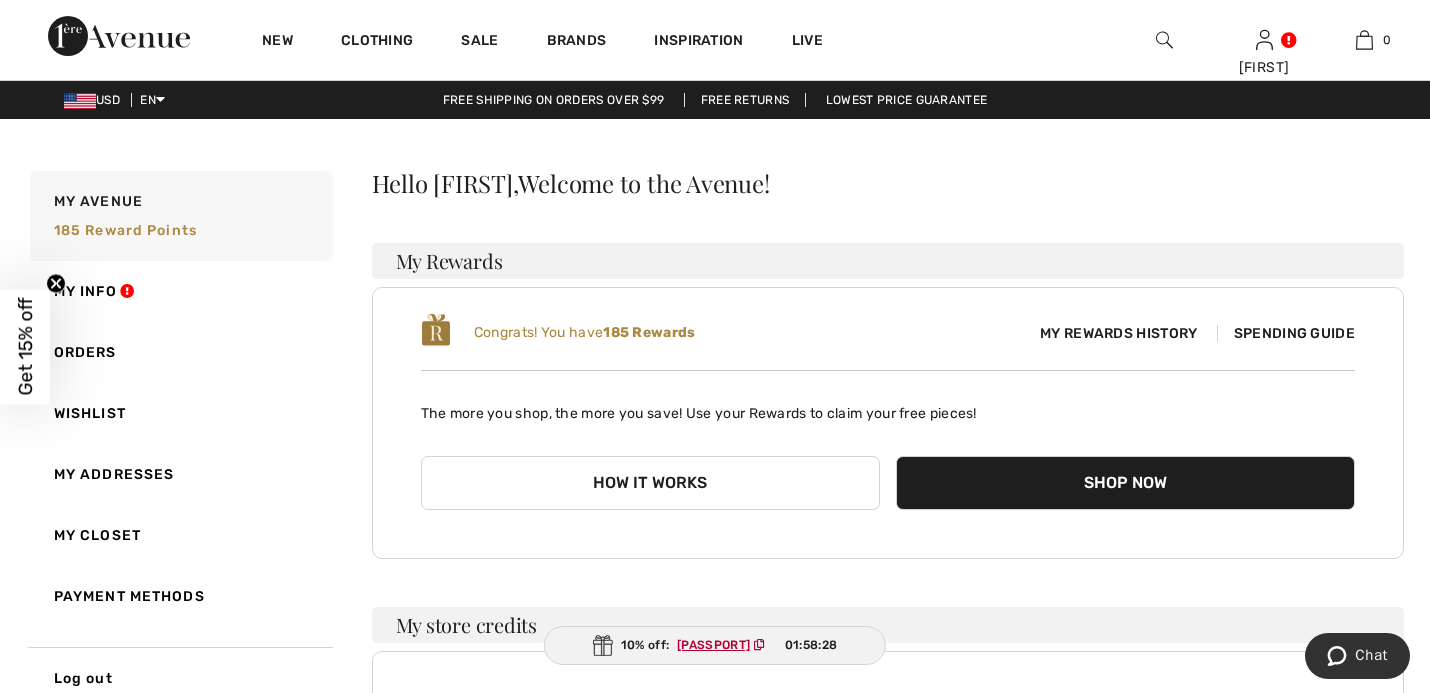 click on "Spending Guide" at bounding box center [1286, 333] 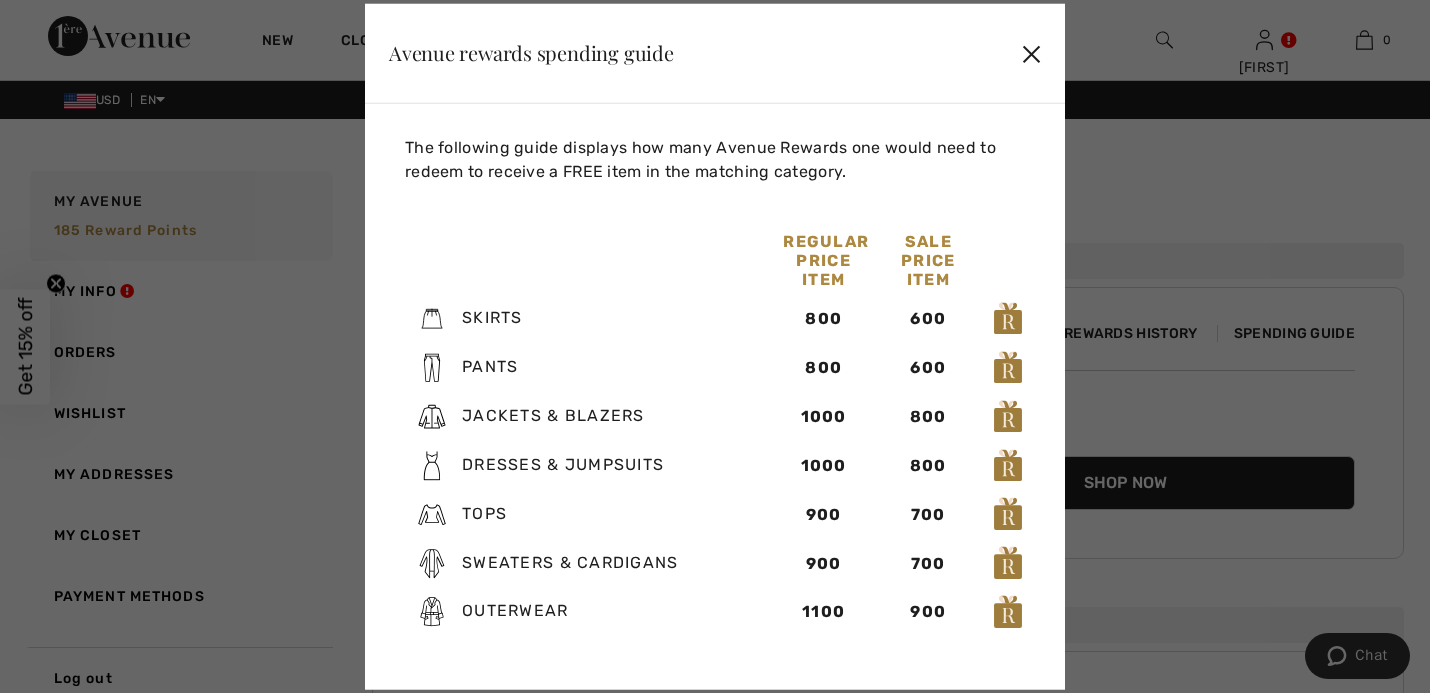 click on "✕" at bounding box center (1031, 53) 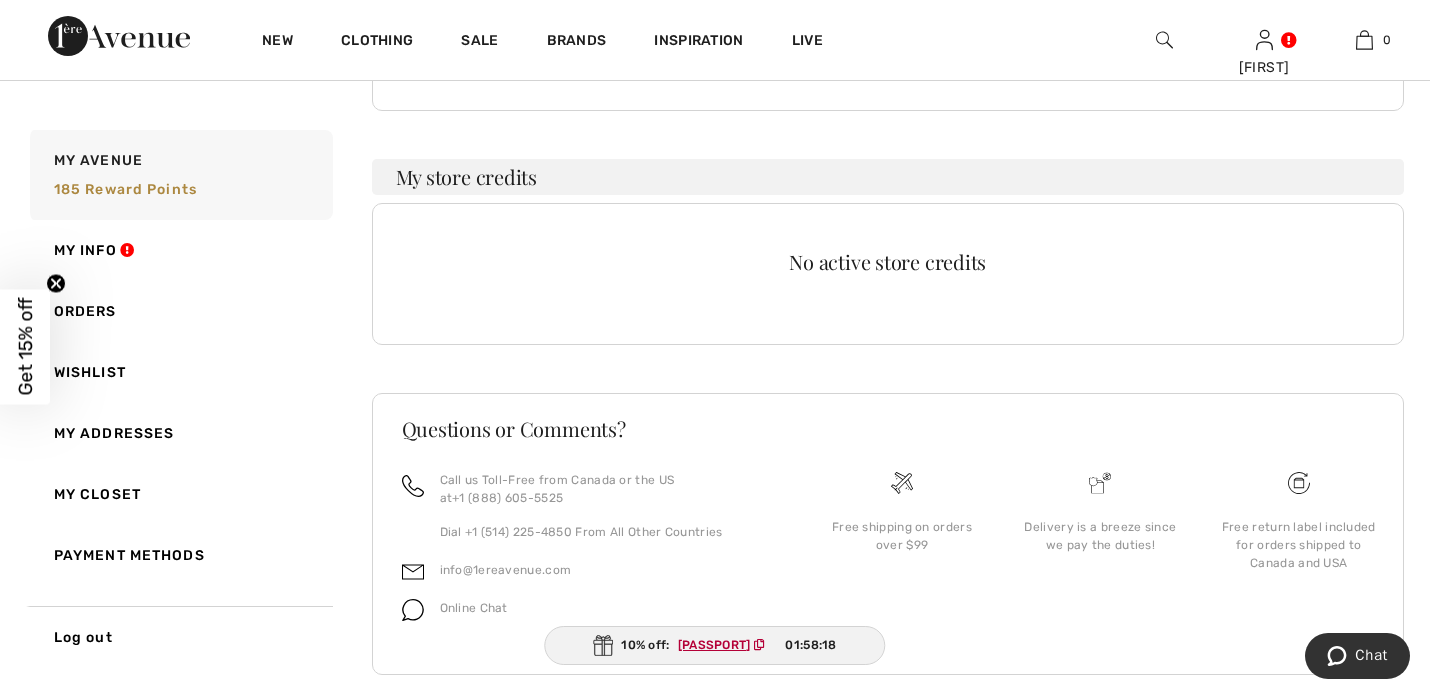 scroll, scrollTop: 475, scrollLeft: 0, axis: vertical 